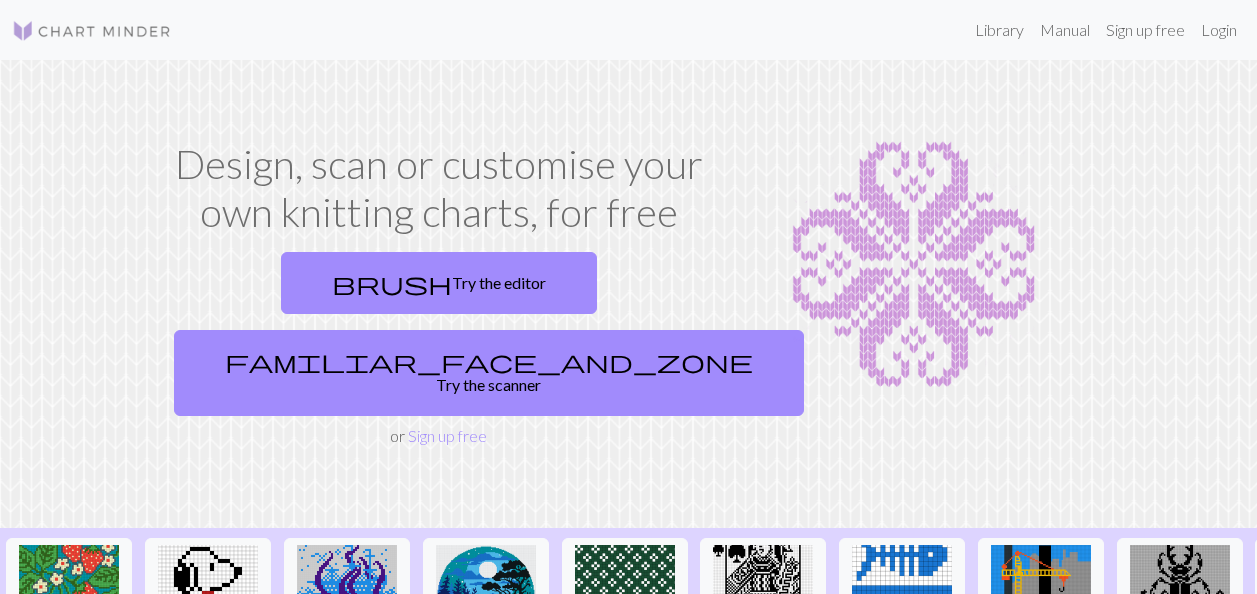 scroll, scrollTop: 0, scrollLeft: 0, axis: both 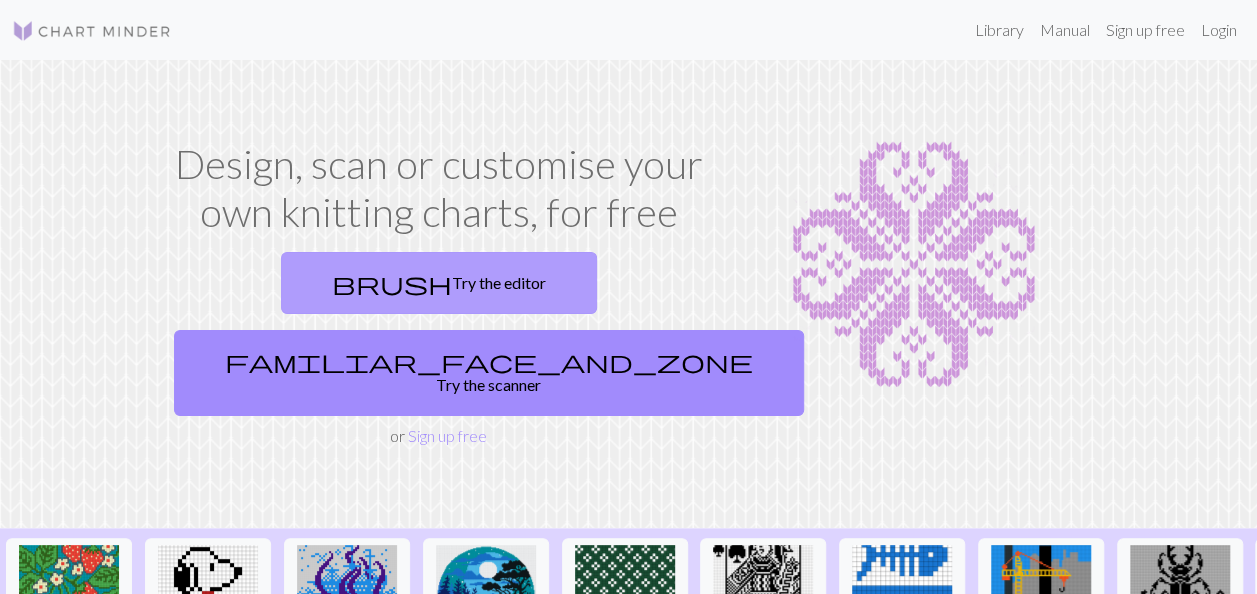 click on "brush  Try the editor" at bounding box center (439, 283) 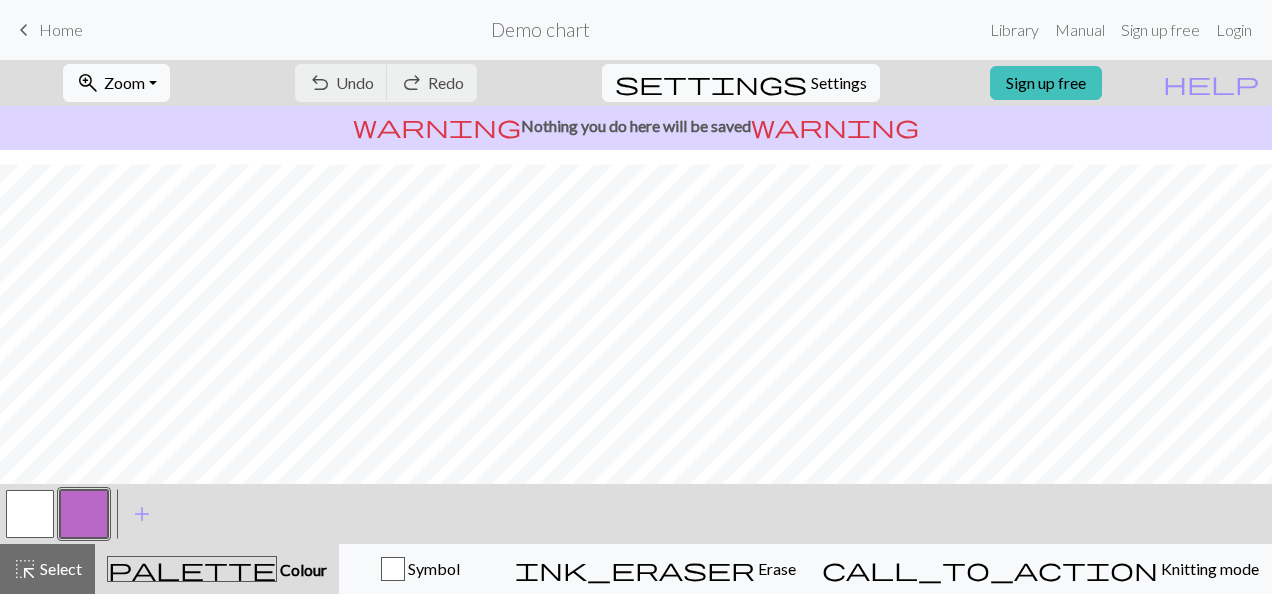 scroll, scrollTop: 70, scrollLeft: 0, axis: vertical 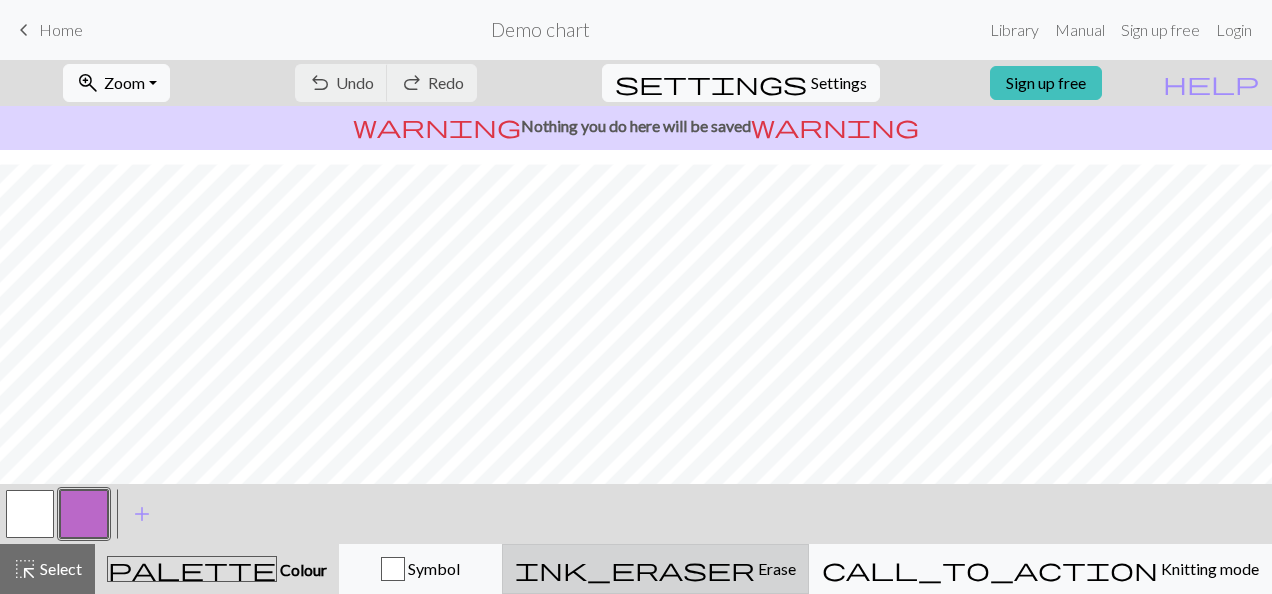 click on "Erase" at bounding box center [775, 568] 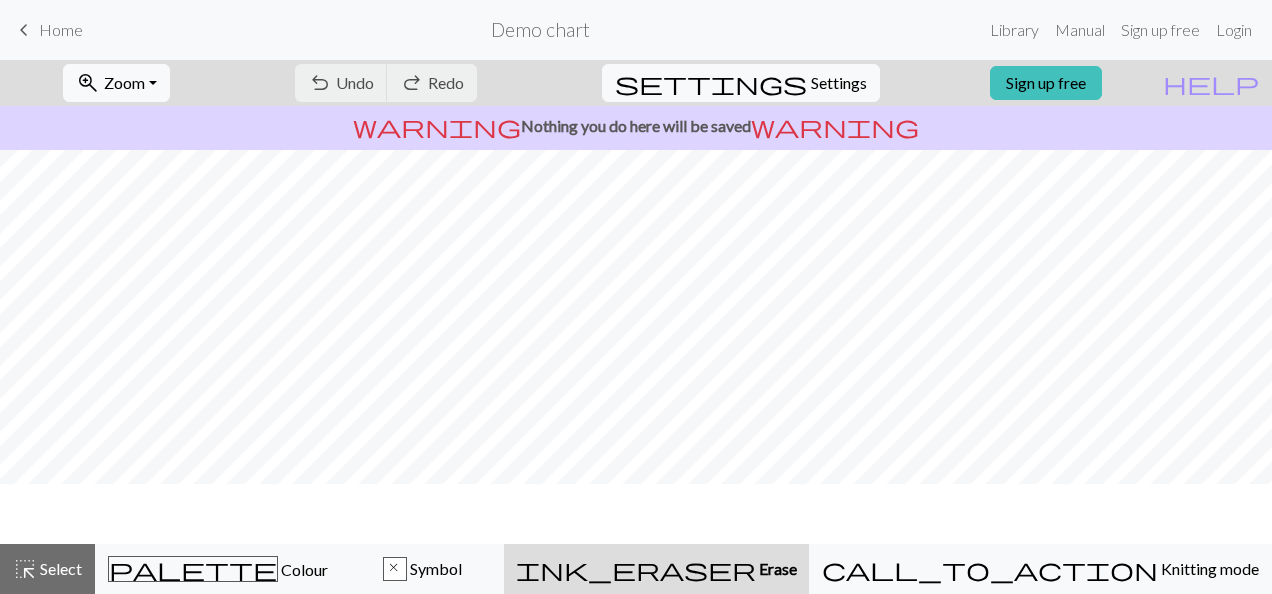 scroll, scrollTop: 0, scrollLeft: 0, axis: both 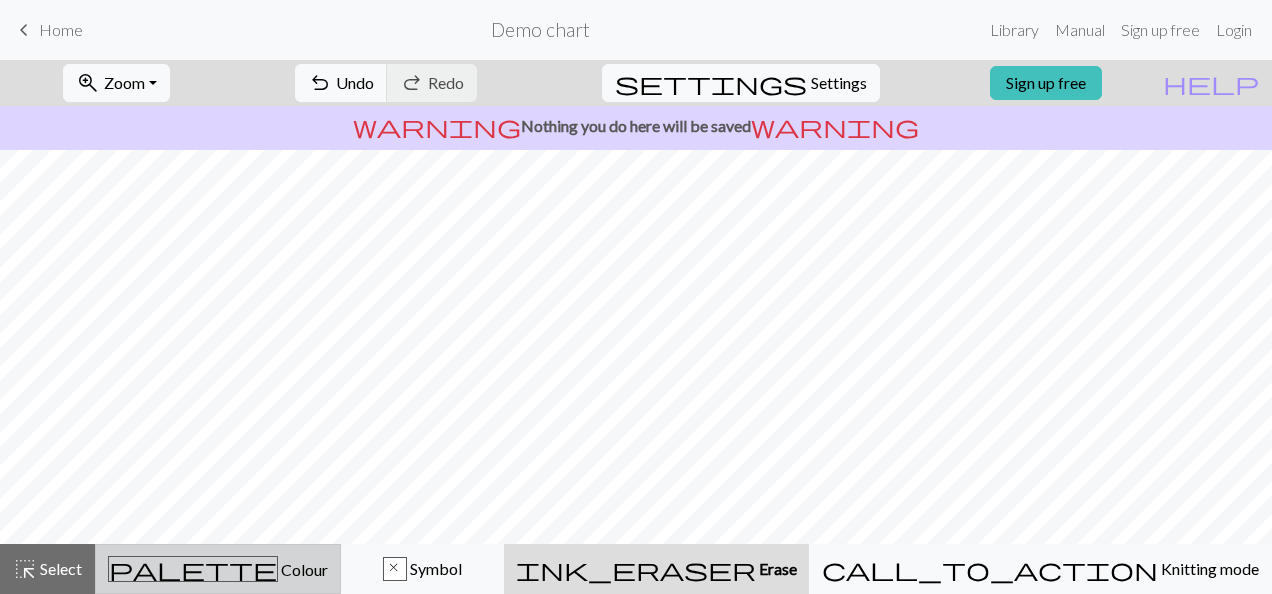 click on "palette   Colour   Colour" at bounding box center (218, 569) 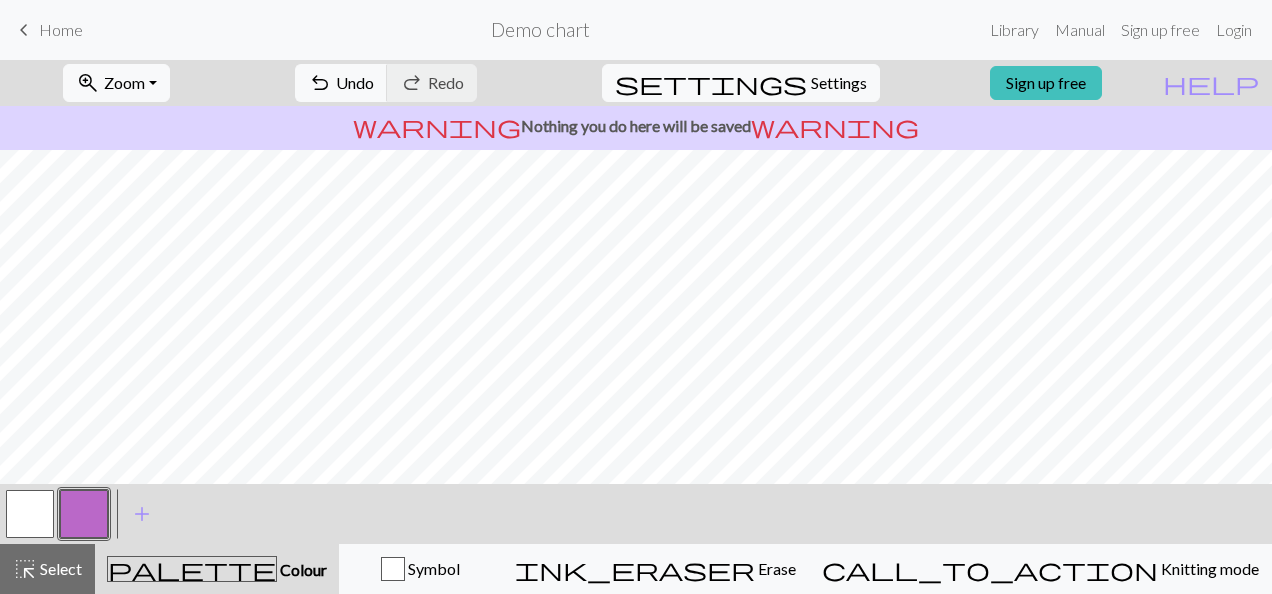 click at bounding box center [30, 514] 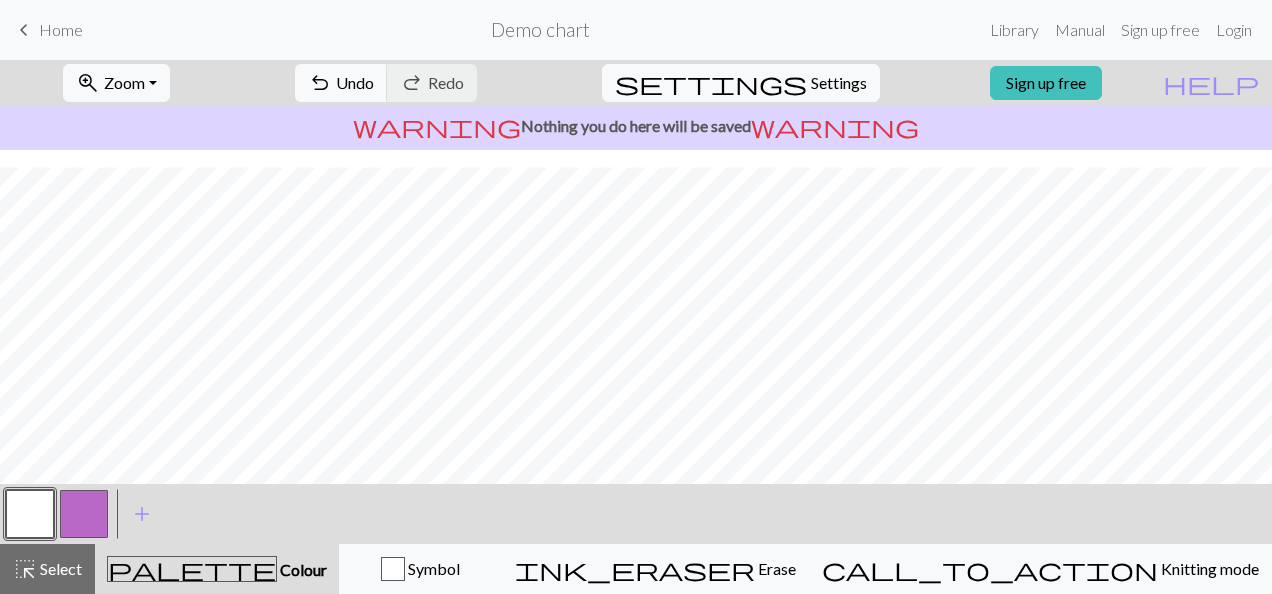 scroll, scrollTop: 70, scrollLeft: 0, axis: vertical 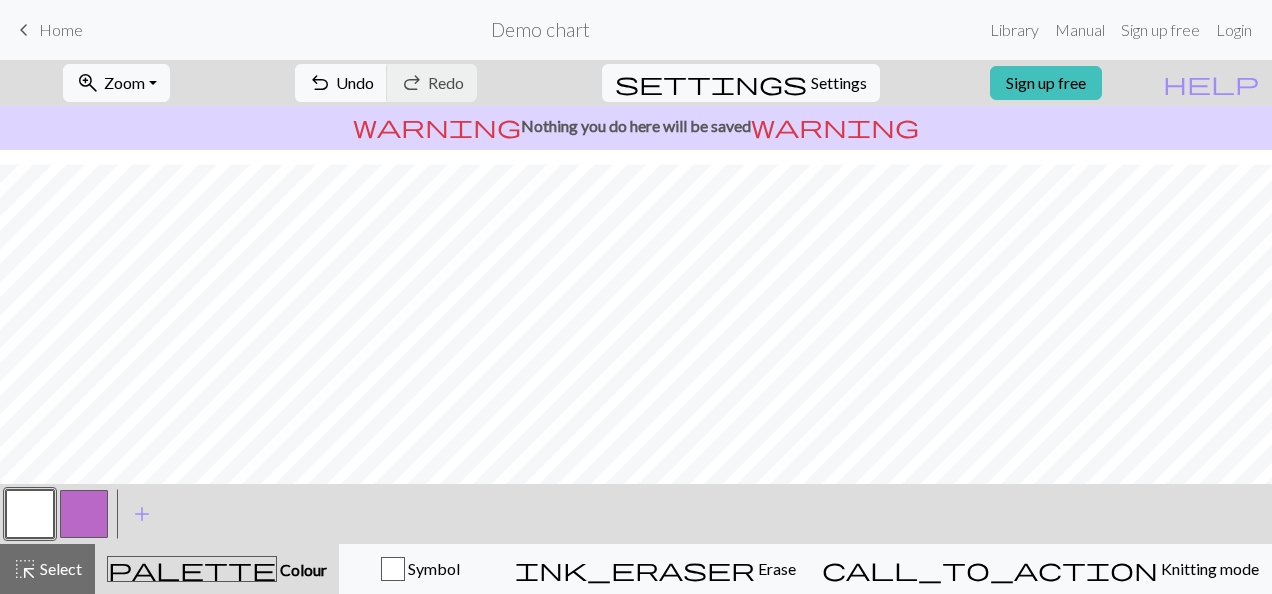 click at bounding box center (84, 514) 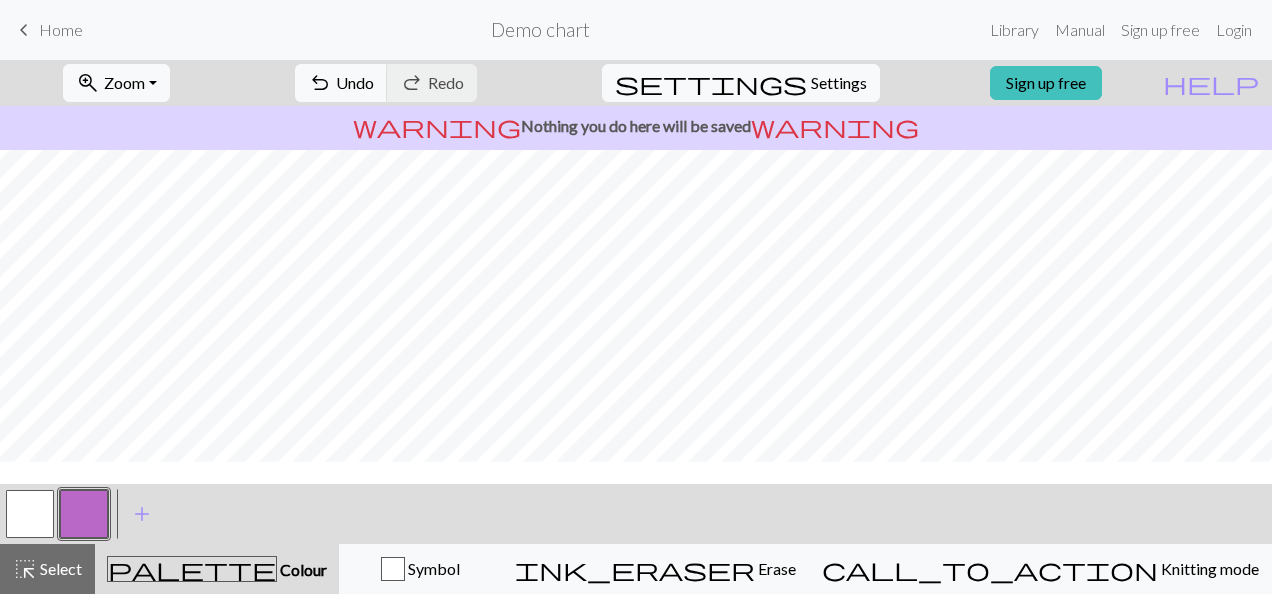scroll, scrollTop: 0, scrollLeft: 0, axis: both 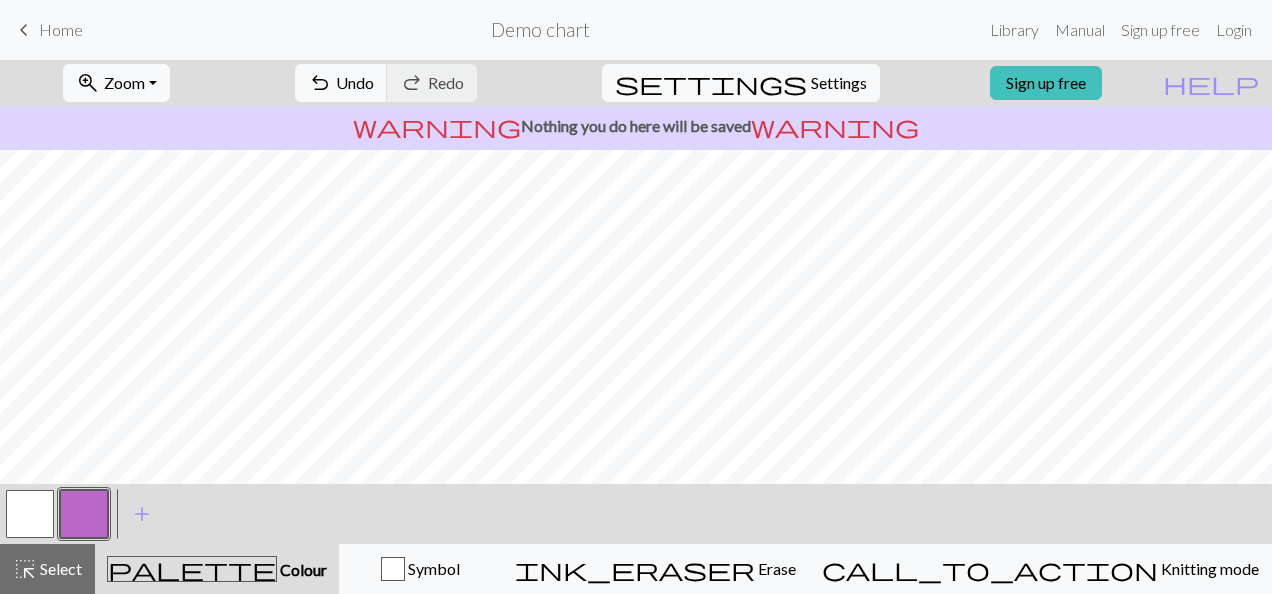 click at bounding box center [30, 514] 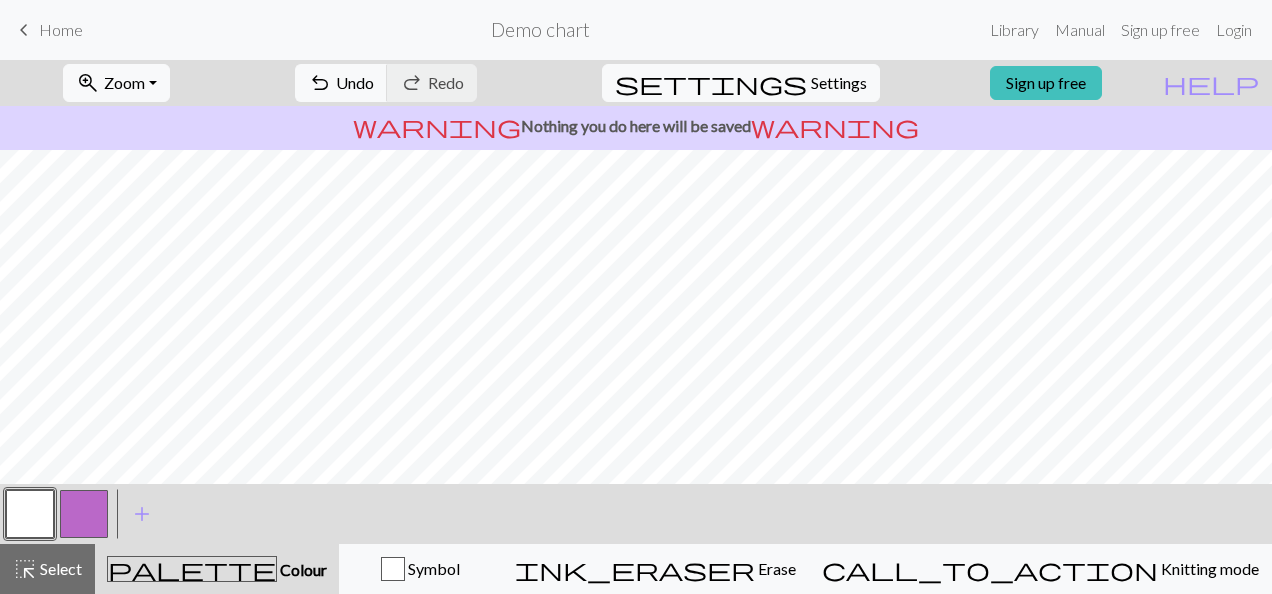 drag, startPoint x: 0, startPoint y: 520, endPoint x: 12, endPoint y: 518, distance: 12.165525 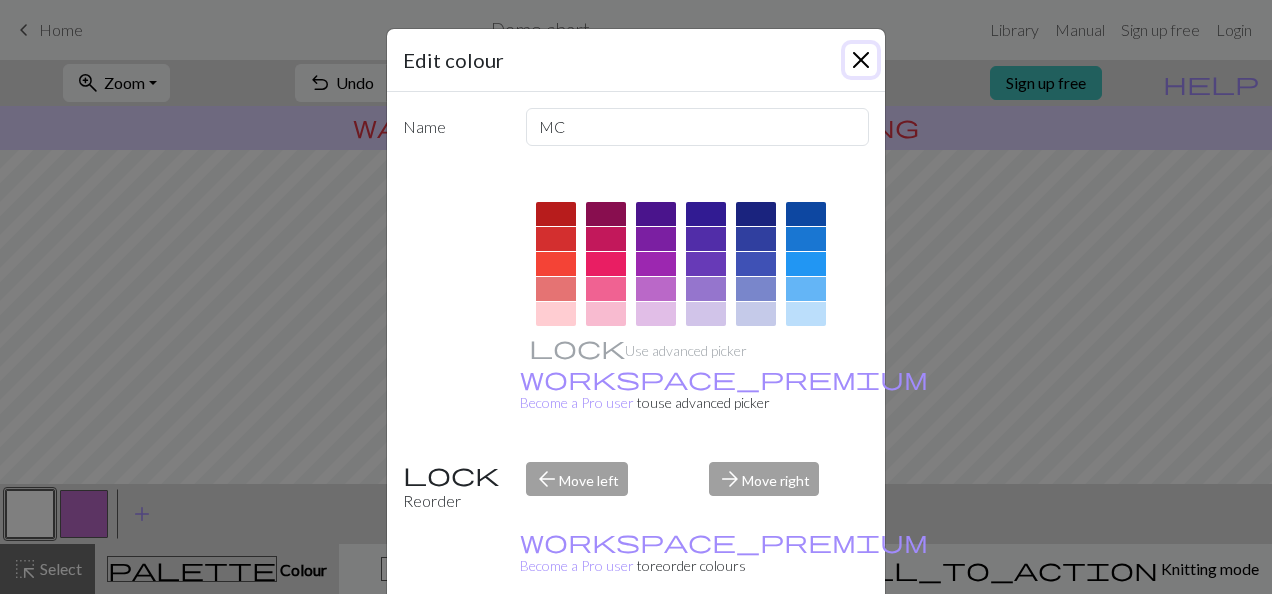 click at bounding box center [861, 60] 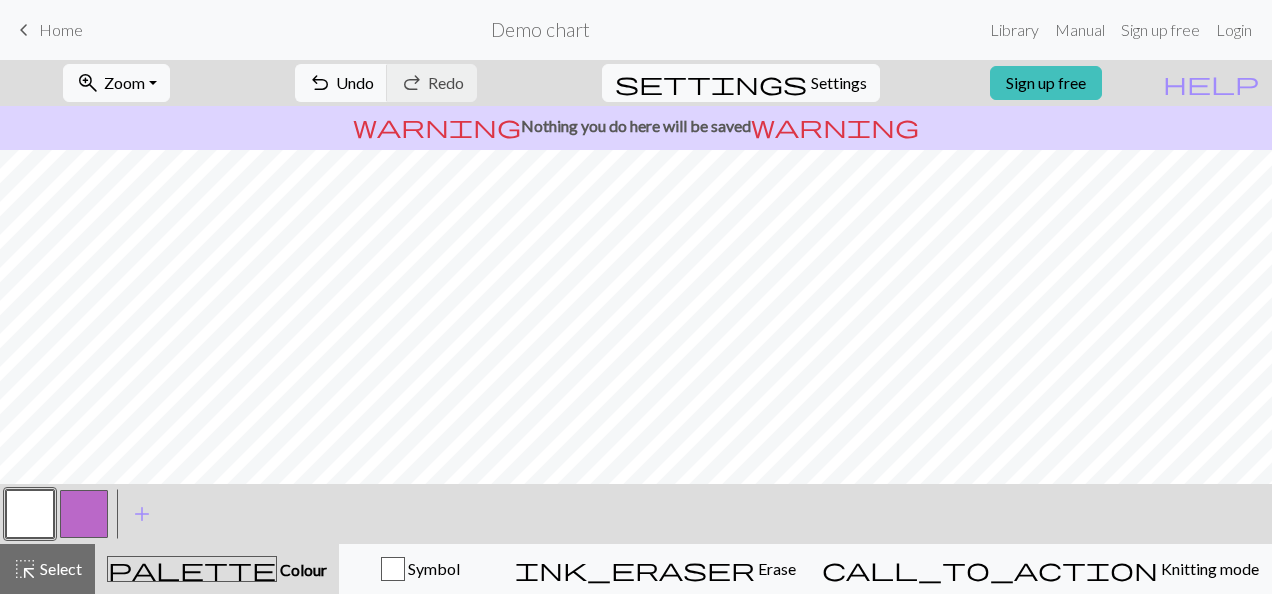 click at bounding box center (84, 514) 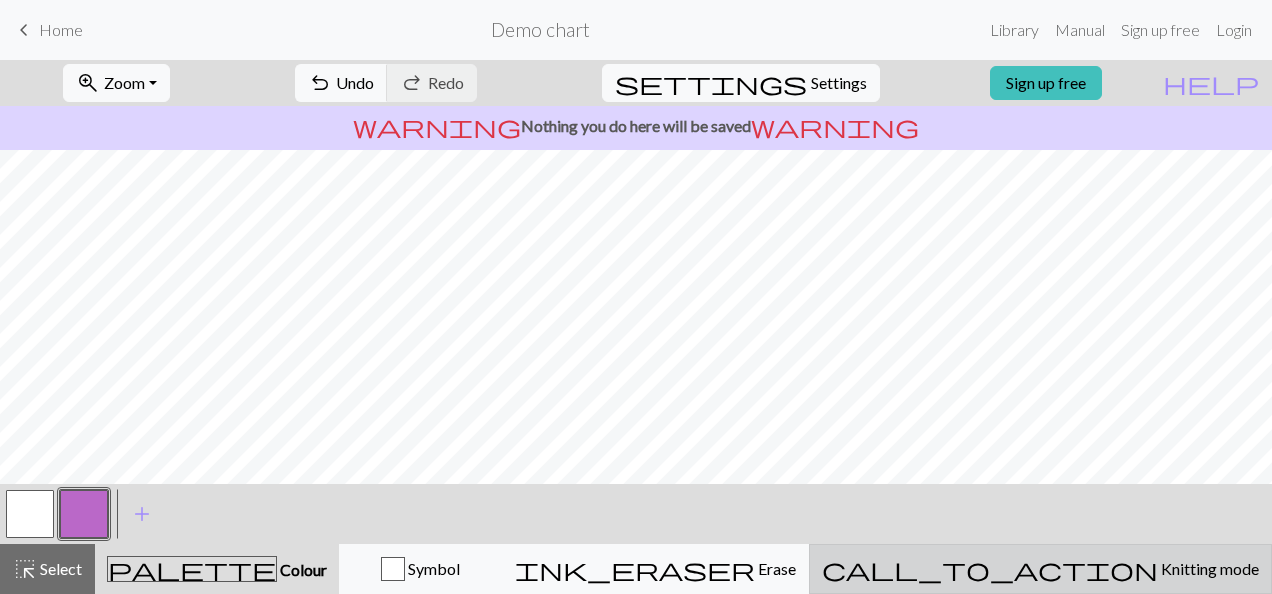click on "Knitting mode" at bounding box center (1208, 568) 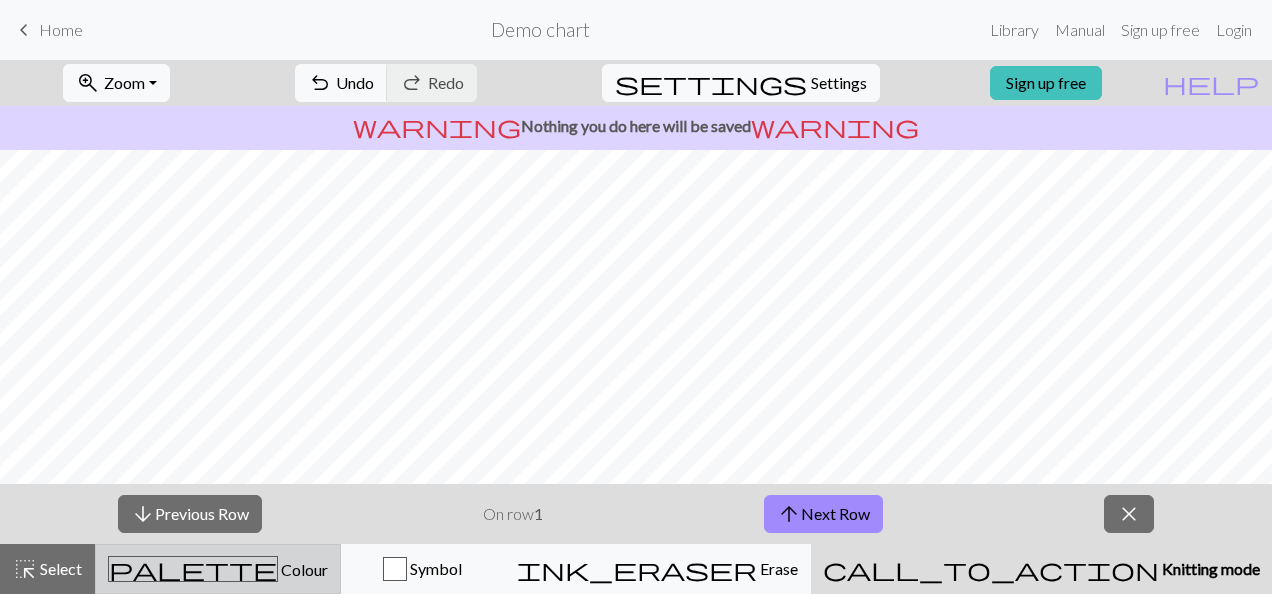 click on "palette   Colour   Colour" at bounding box center (218, 569) 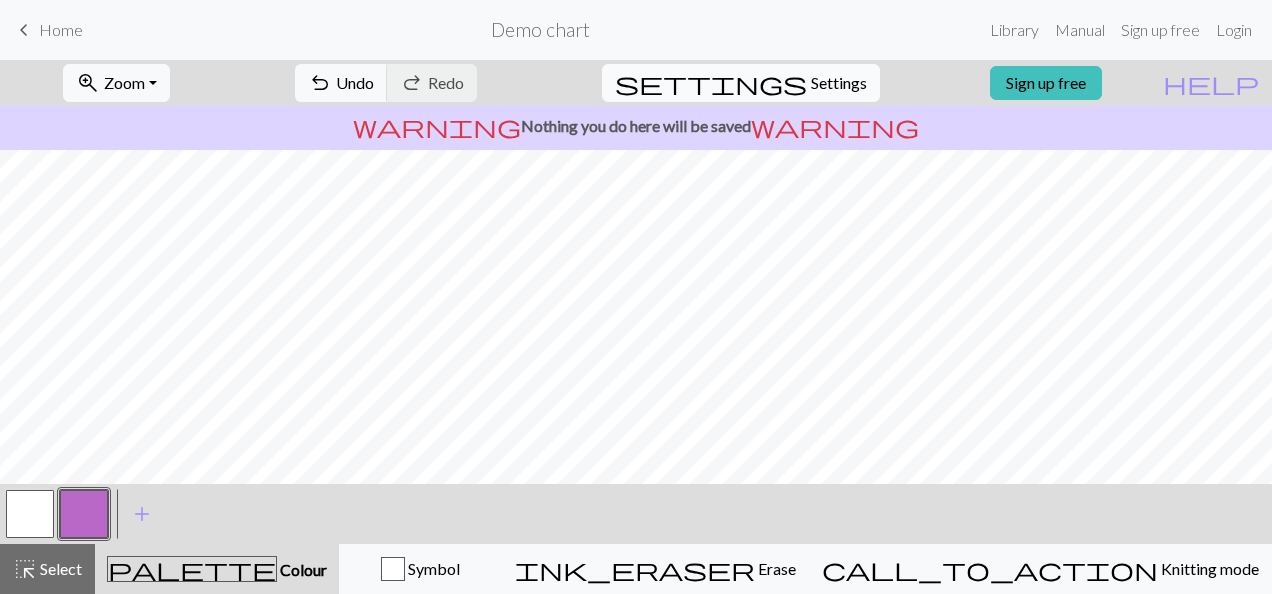 click on "Settings" at bounding box center [839, 83] 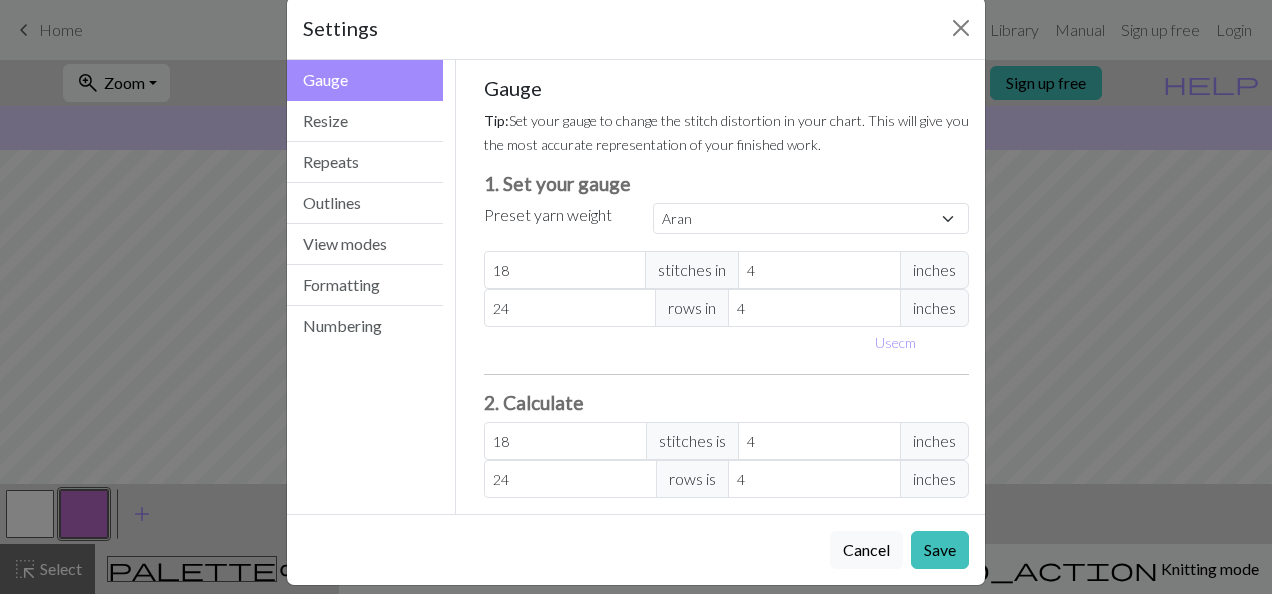 scroll, scrollTop: 46, scrollLeft: 0, axis: vertical 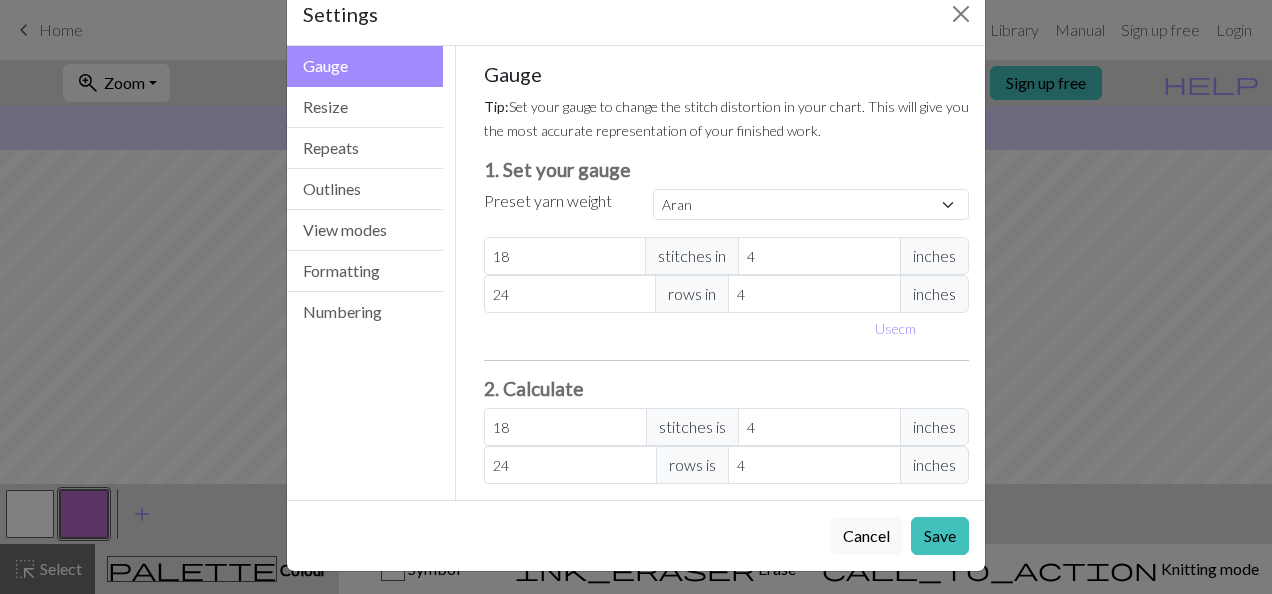 click on "inches" at bounding box center (934, 427) 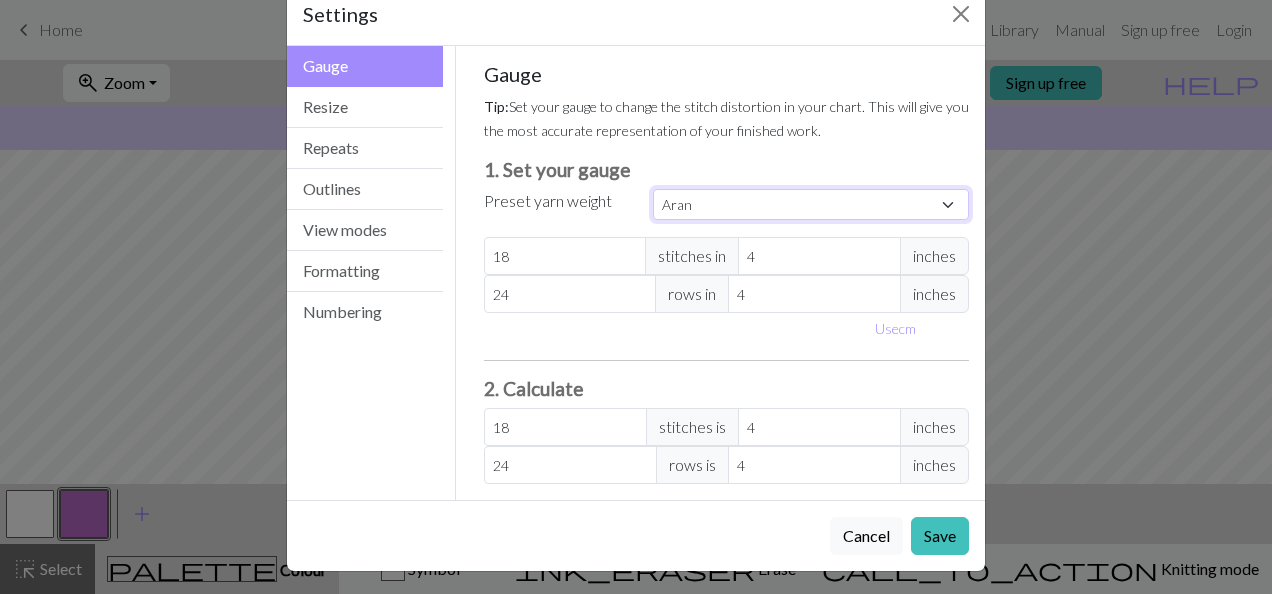 click on "Custom Square Lace Light Fingering Fingering Sport Double knit Worsted Aran Bulky Super Bulky" at bounding box center [811, 204] 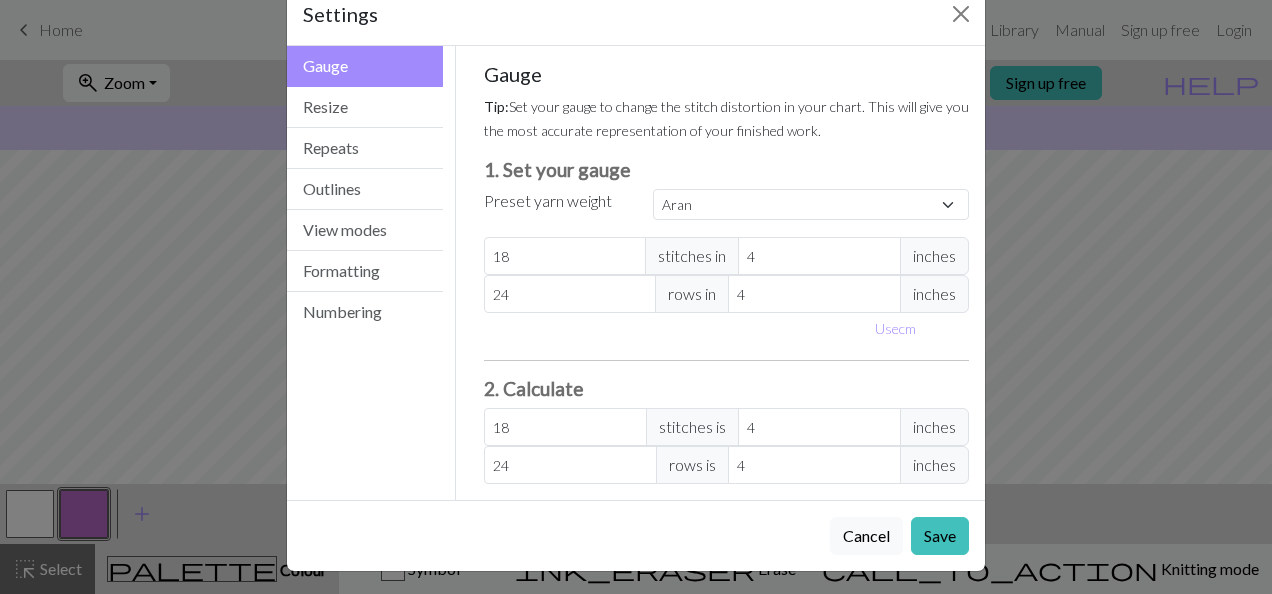 click on "Custom Square Lace Light Fingering Fingering Sport Double knit Worsted Aran Bulky Super Bulky" at bounding box center (811, 205) 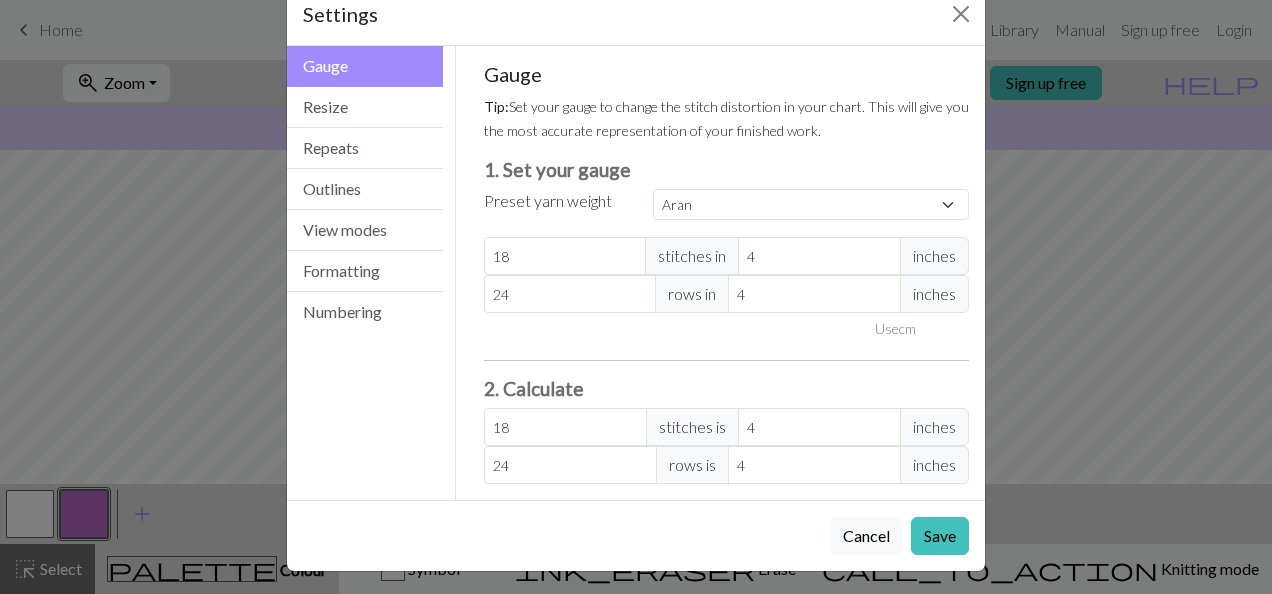 click on "Use  cm" at bounding box center (895, 328) 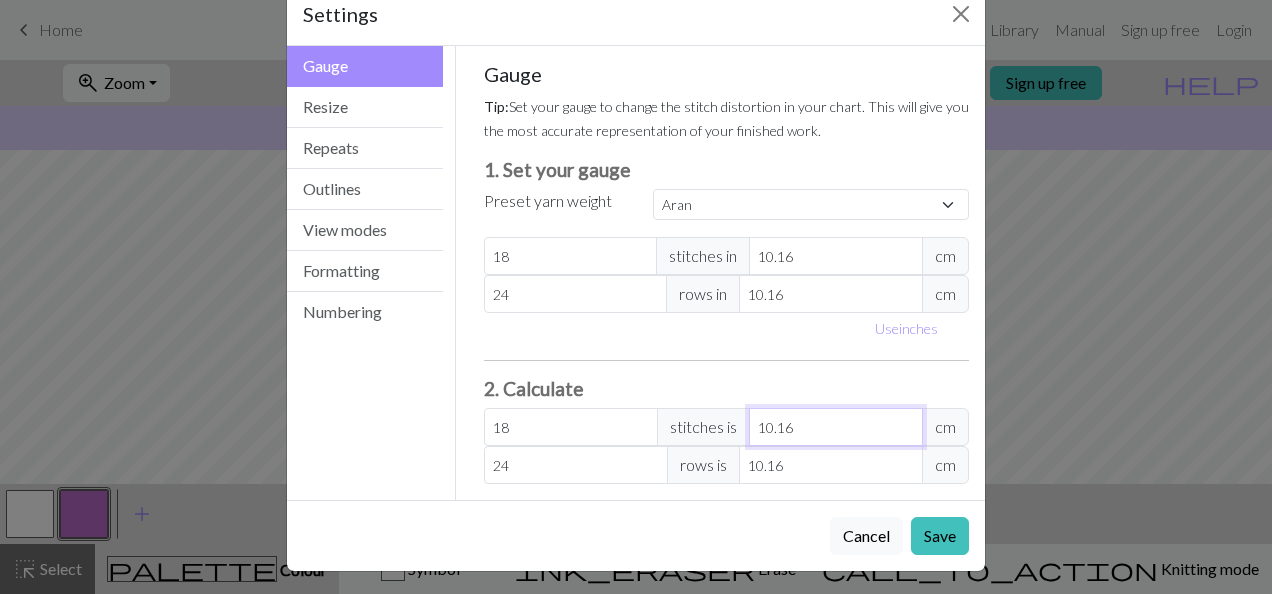 click on "10.16" at bounding box center [836, 427] 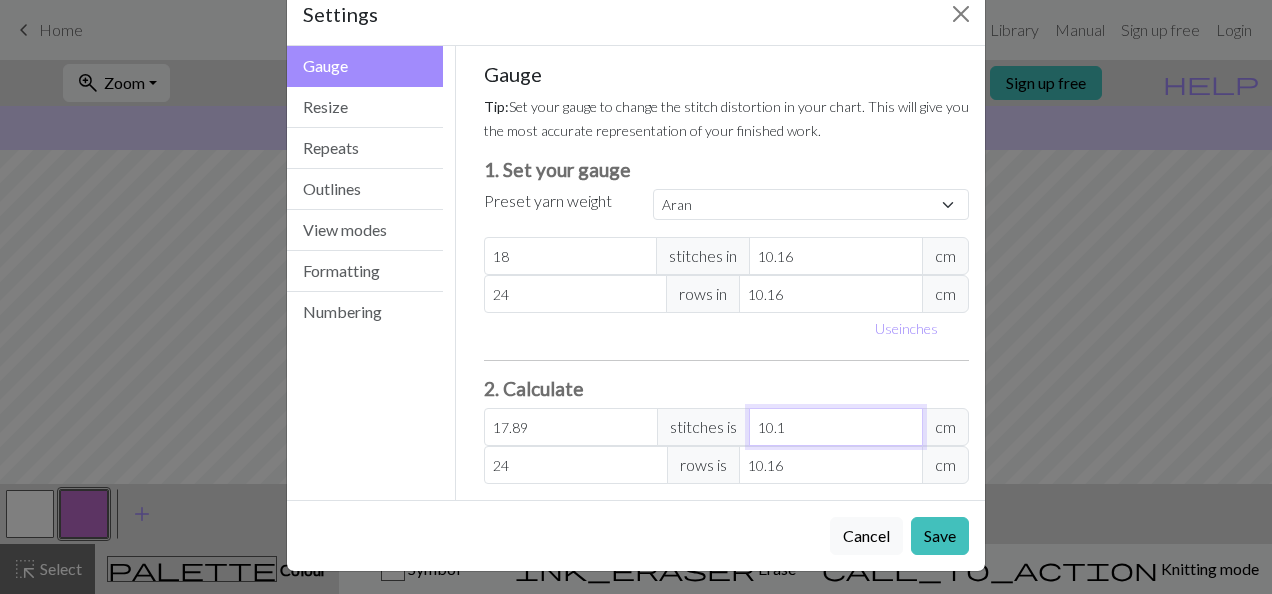 type on "17.72" 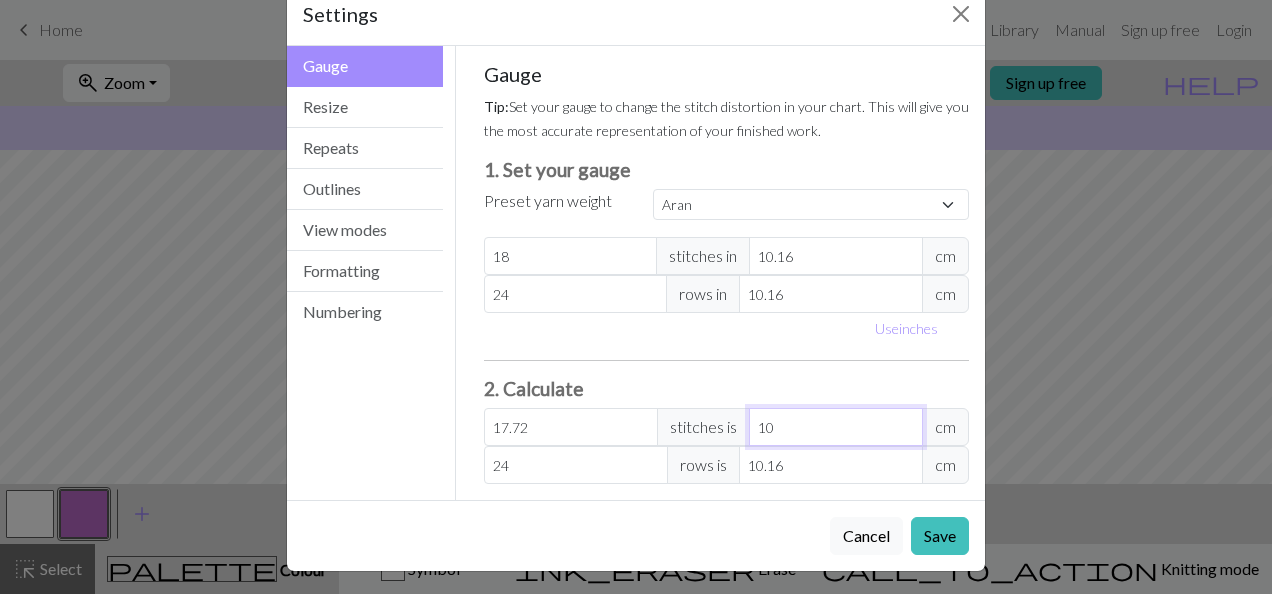 type on "10" 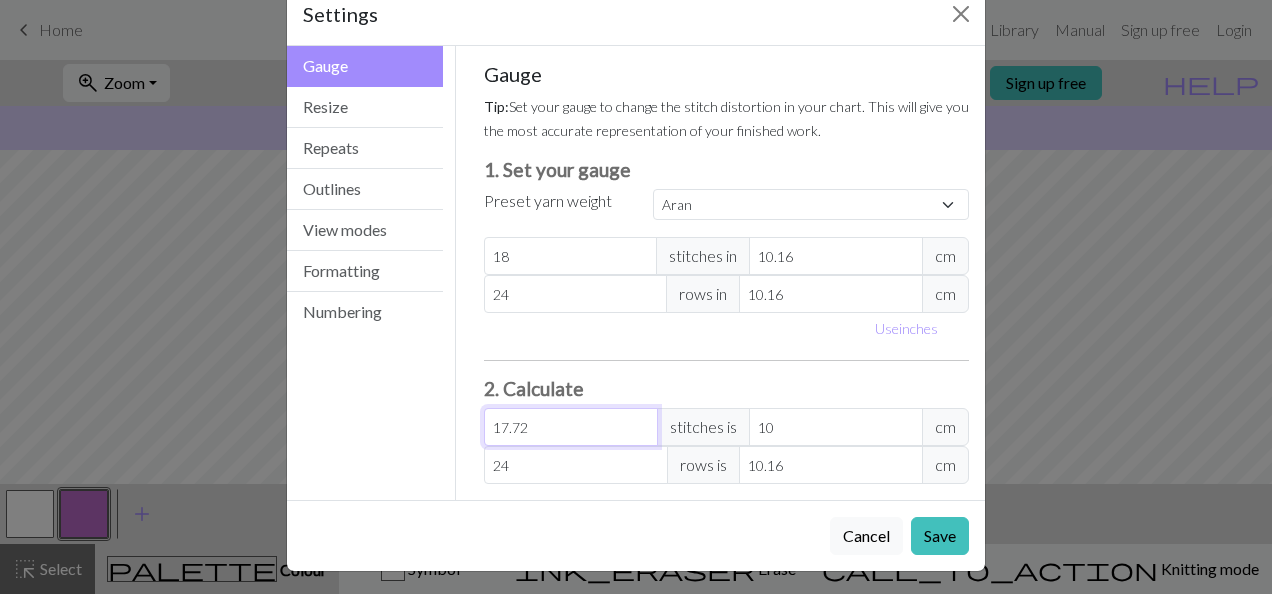 click on "17.72" at bounding box center (571, 427) 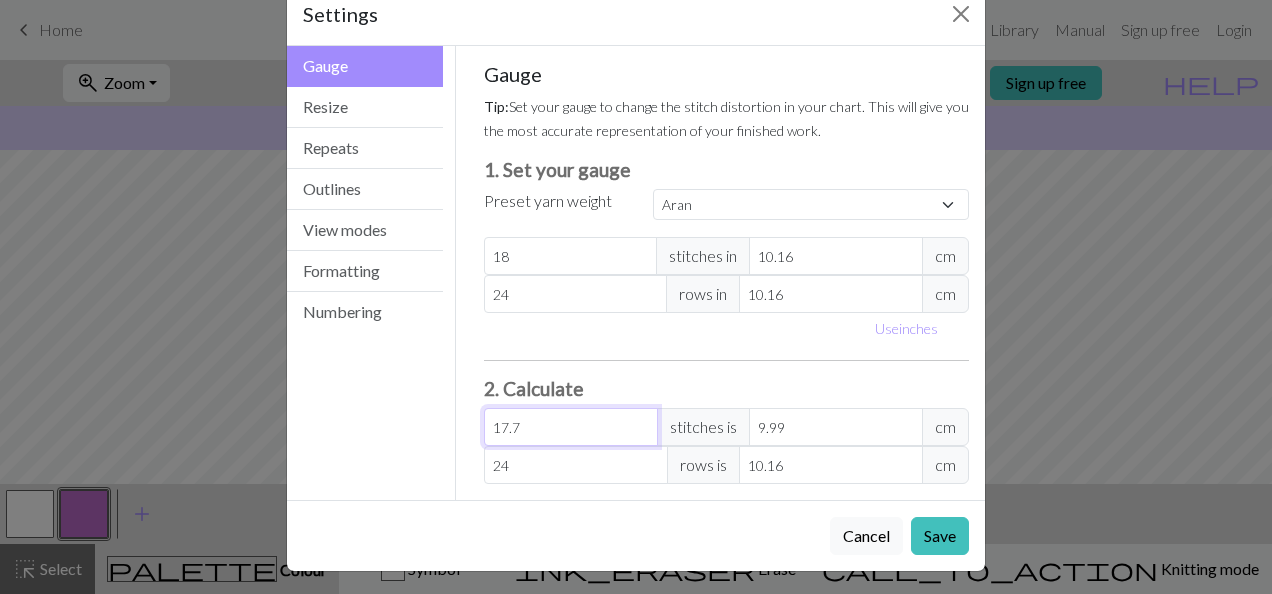 type on "17" 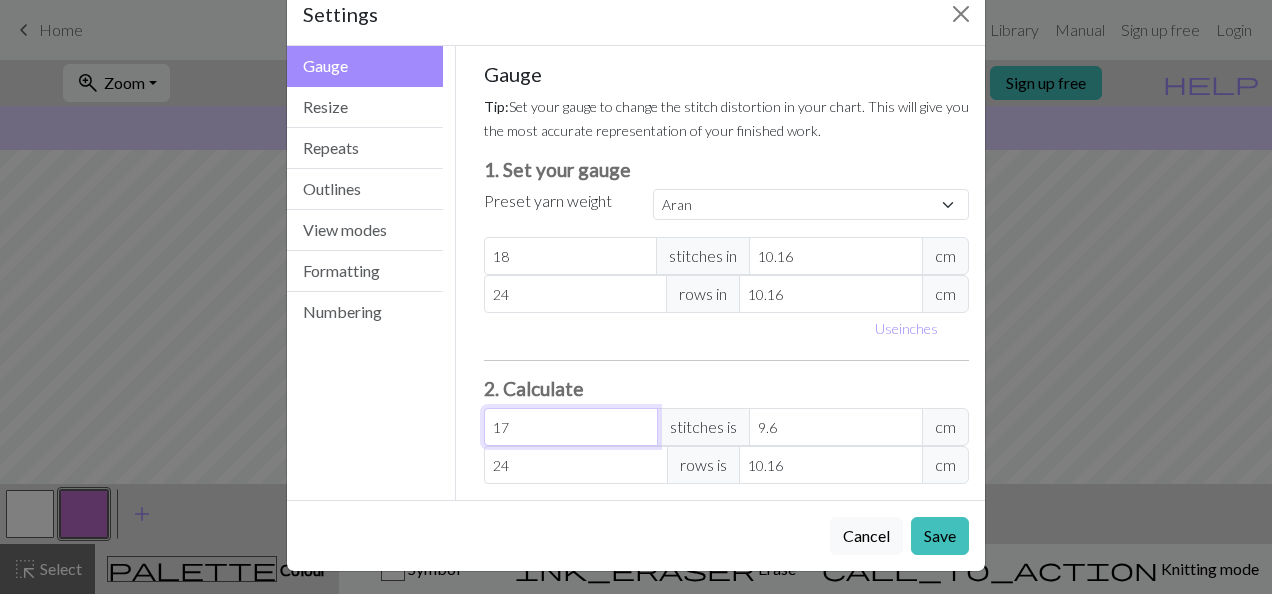 type on "1" 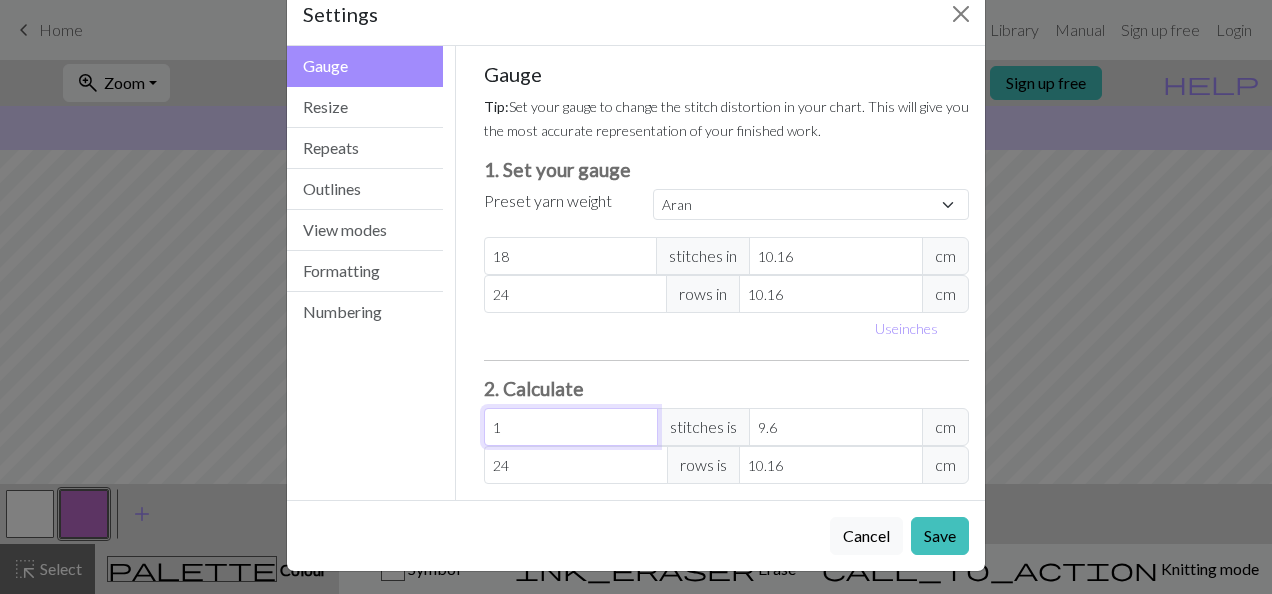type on "0.56" 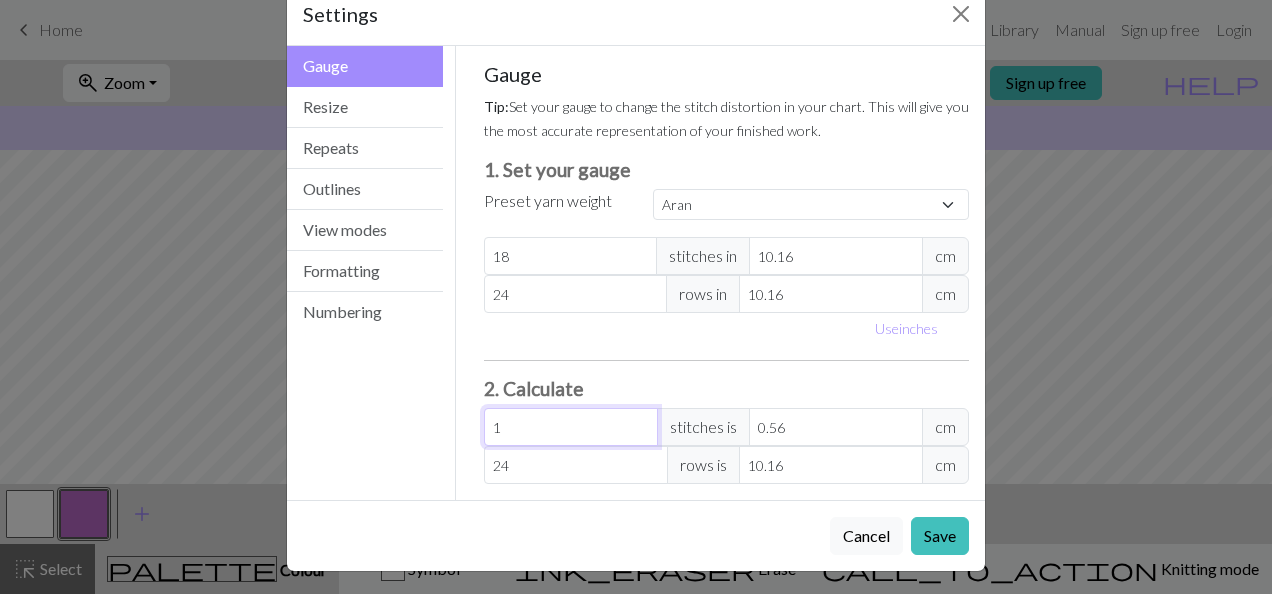 type on "19" 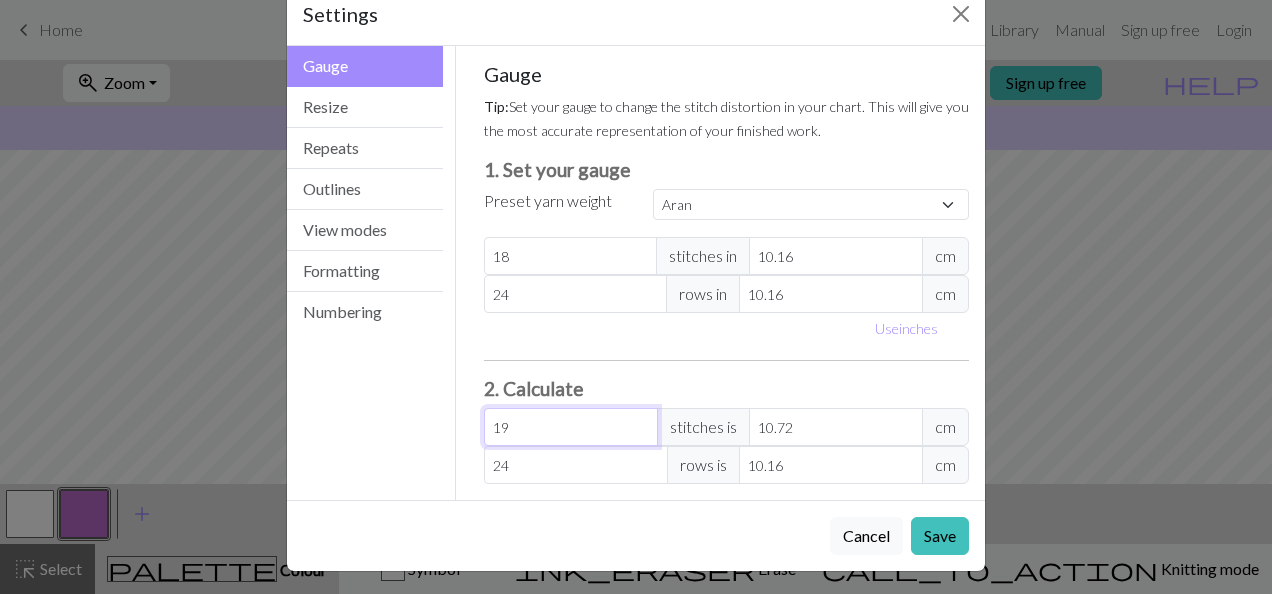 type on "1" 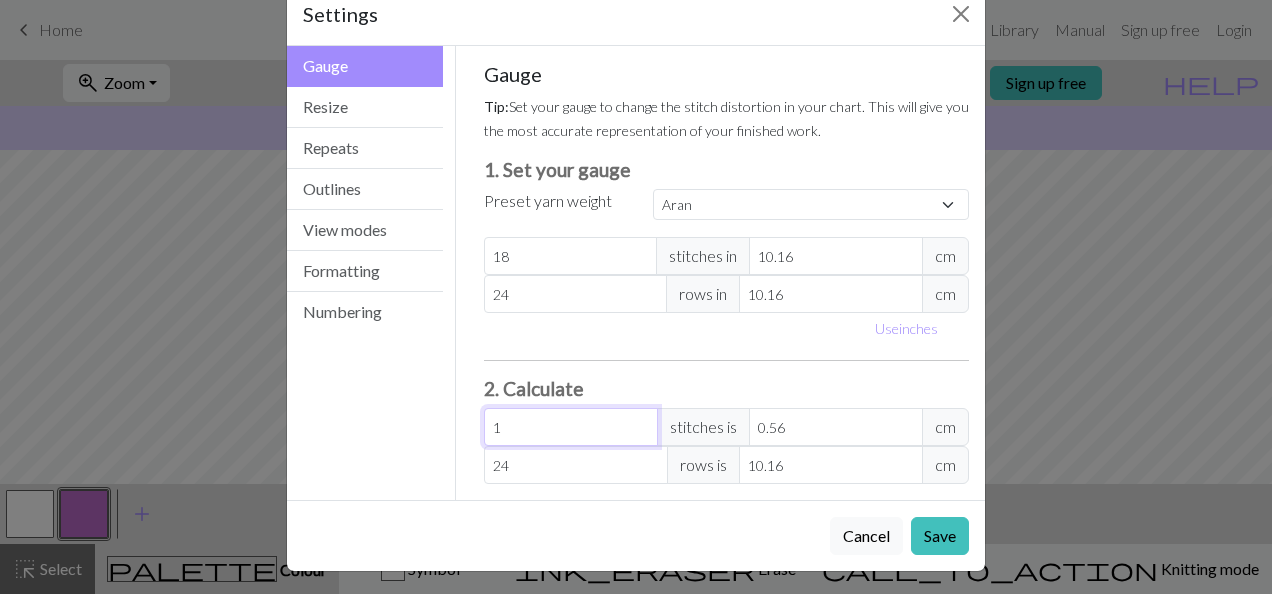 type on "18" 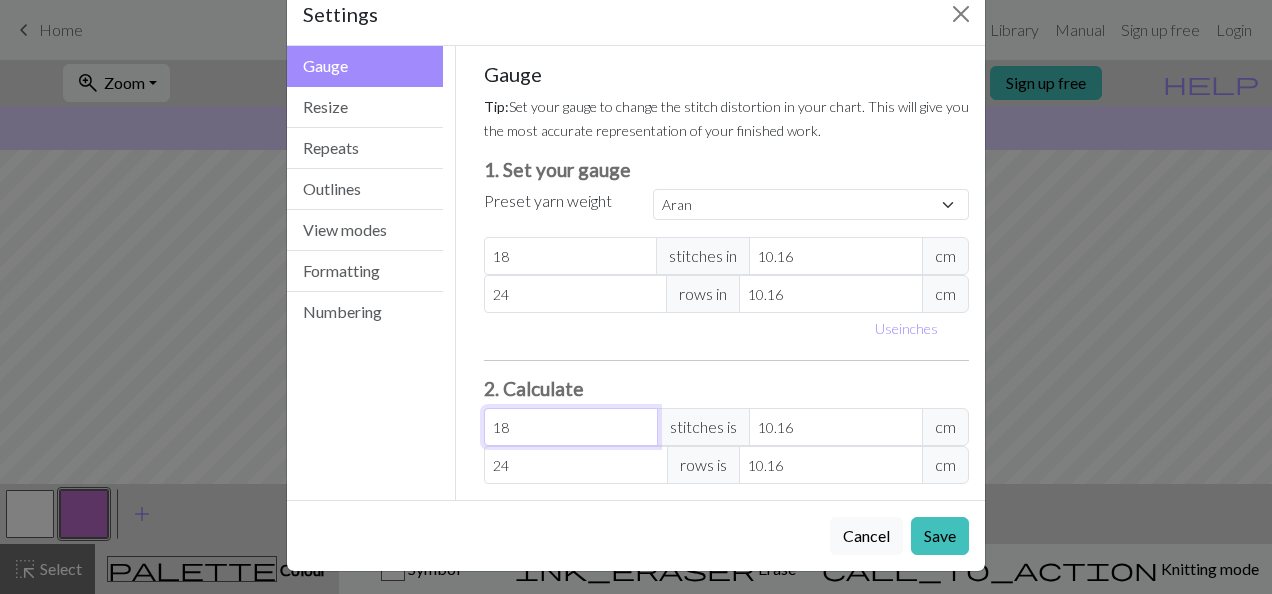 type on "18" 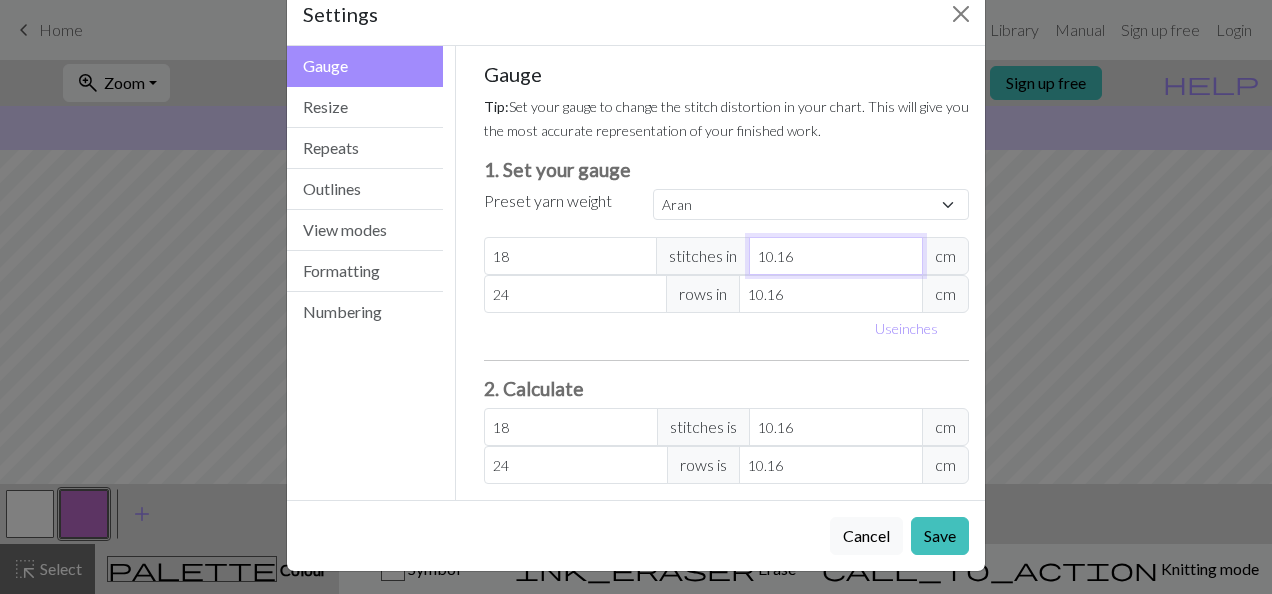 click on "10.16" at bounding box center (836, 256) 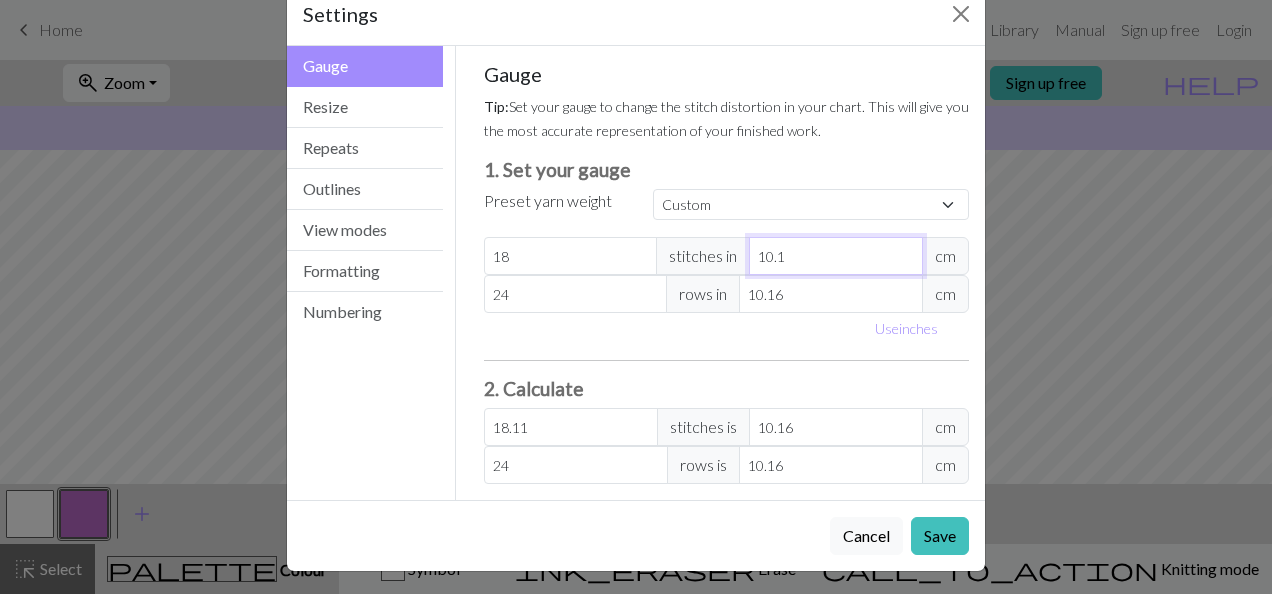 type on "10" 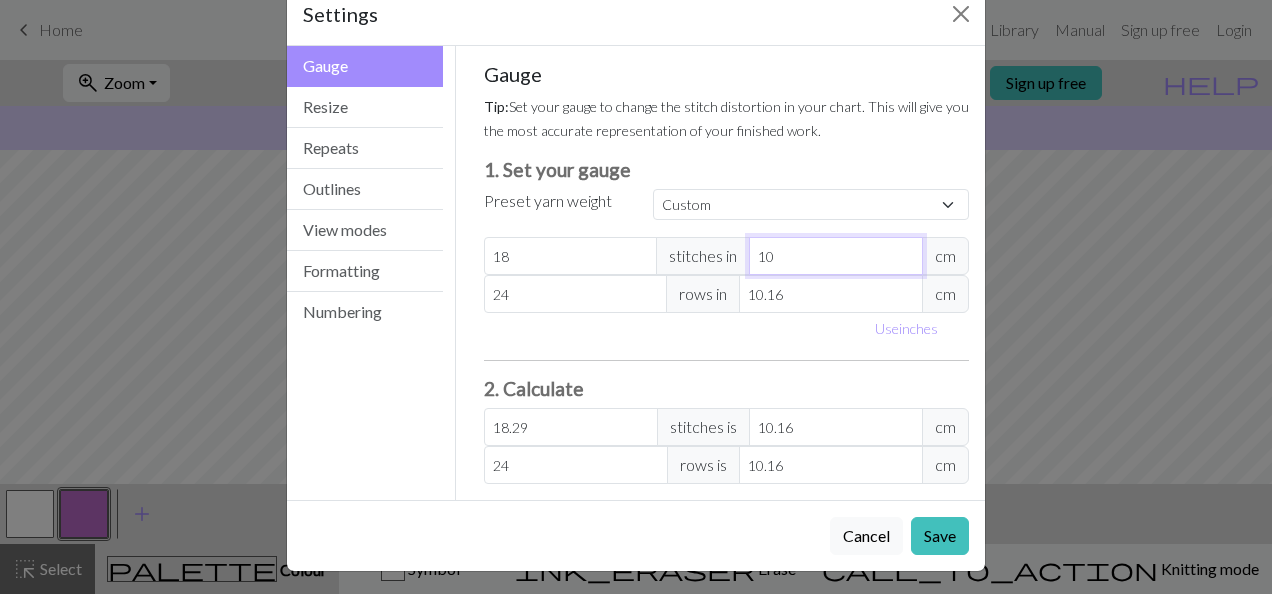 type on "10" 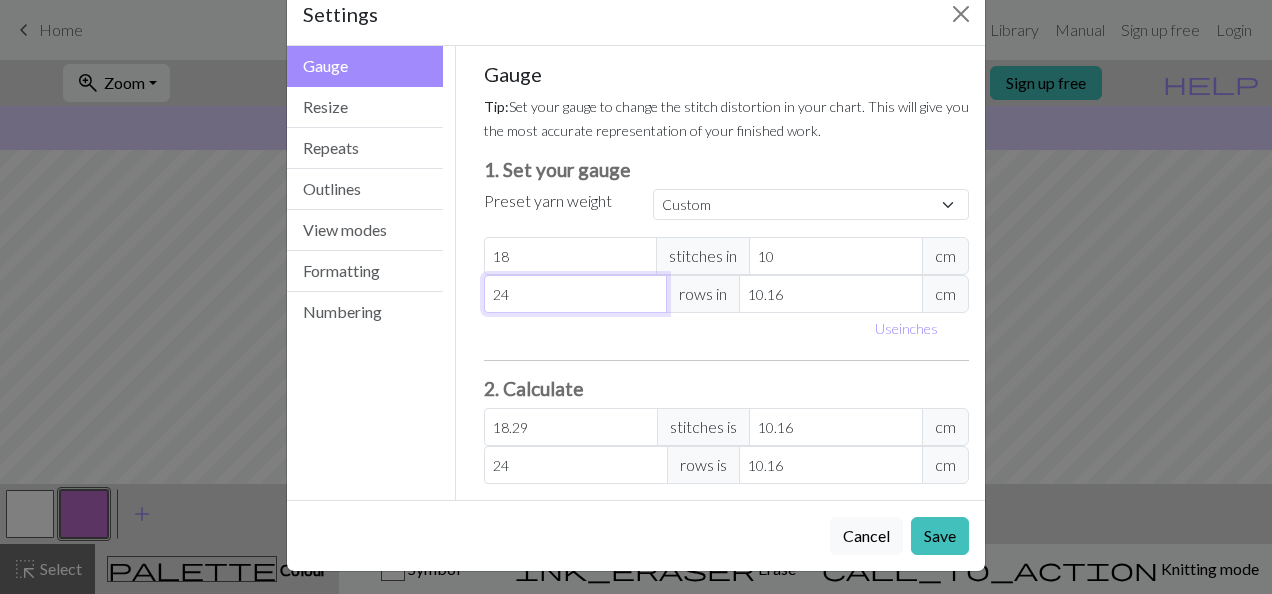 click on "24" at bounding box center (576, 294) 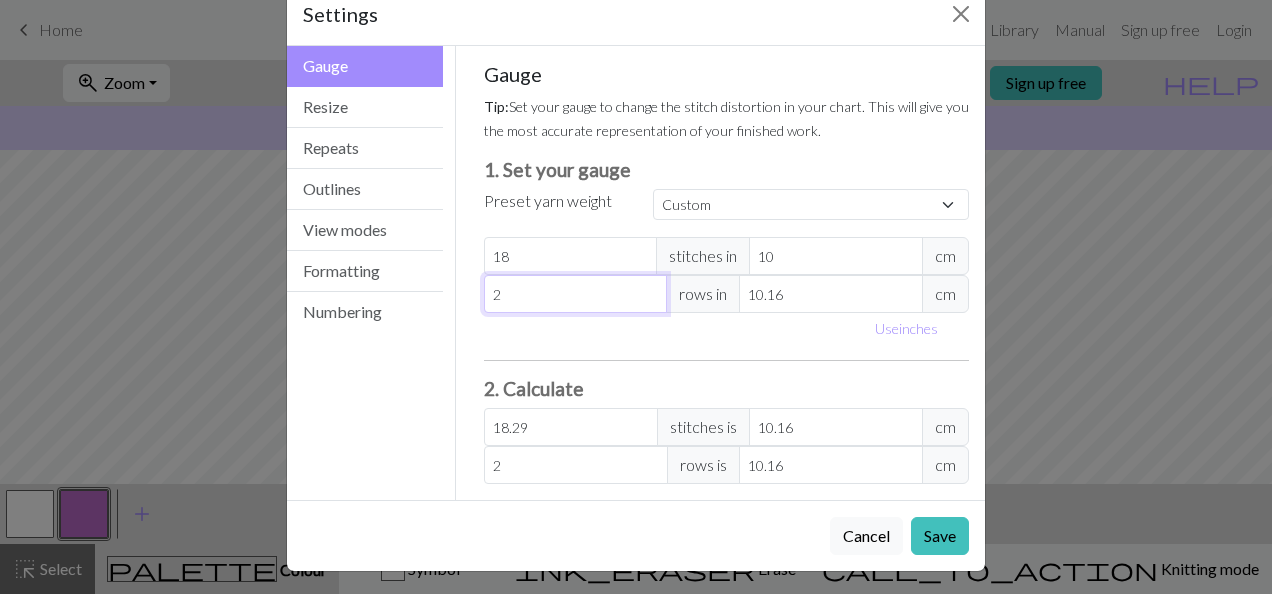 type on "28" 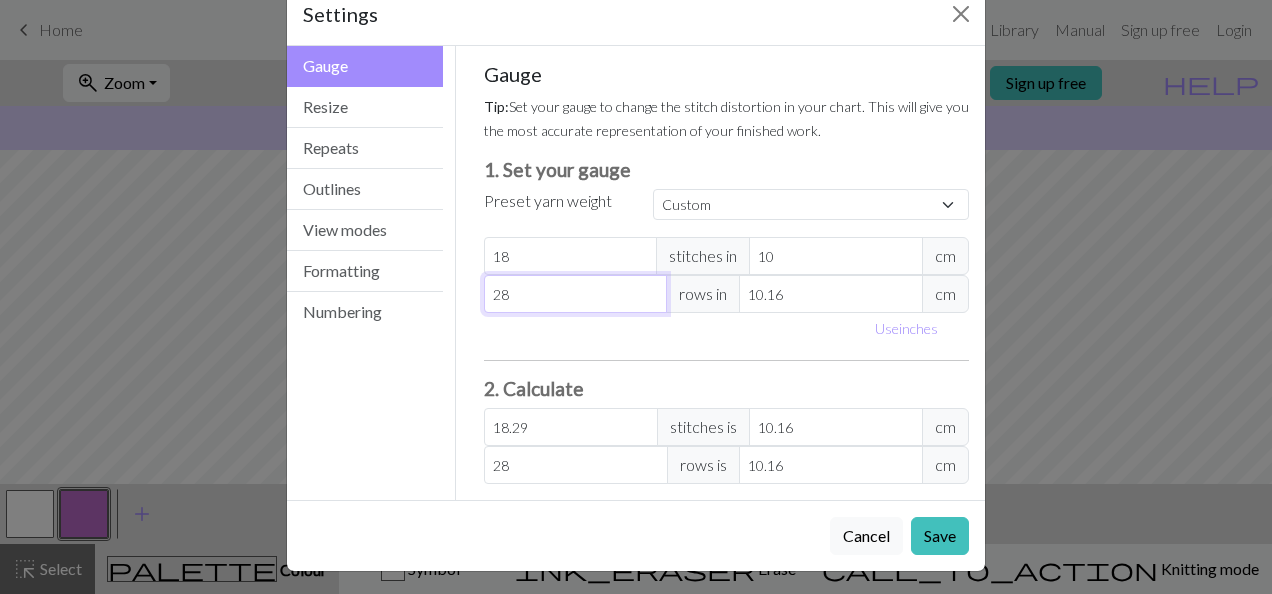 type on "28" 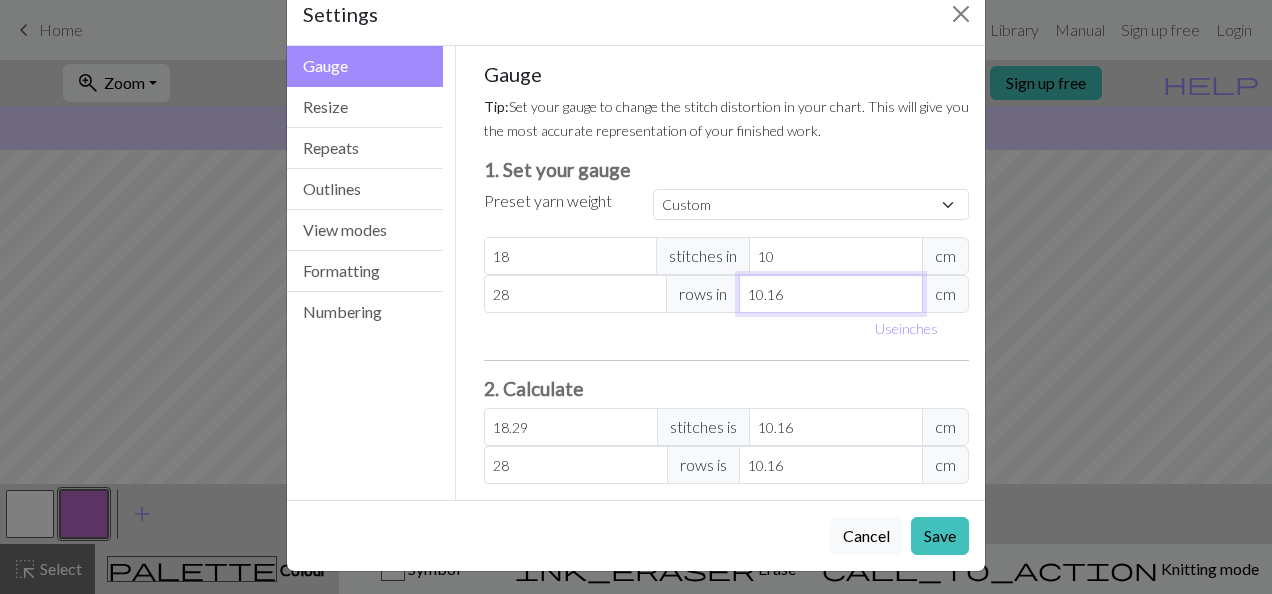 type on "1" 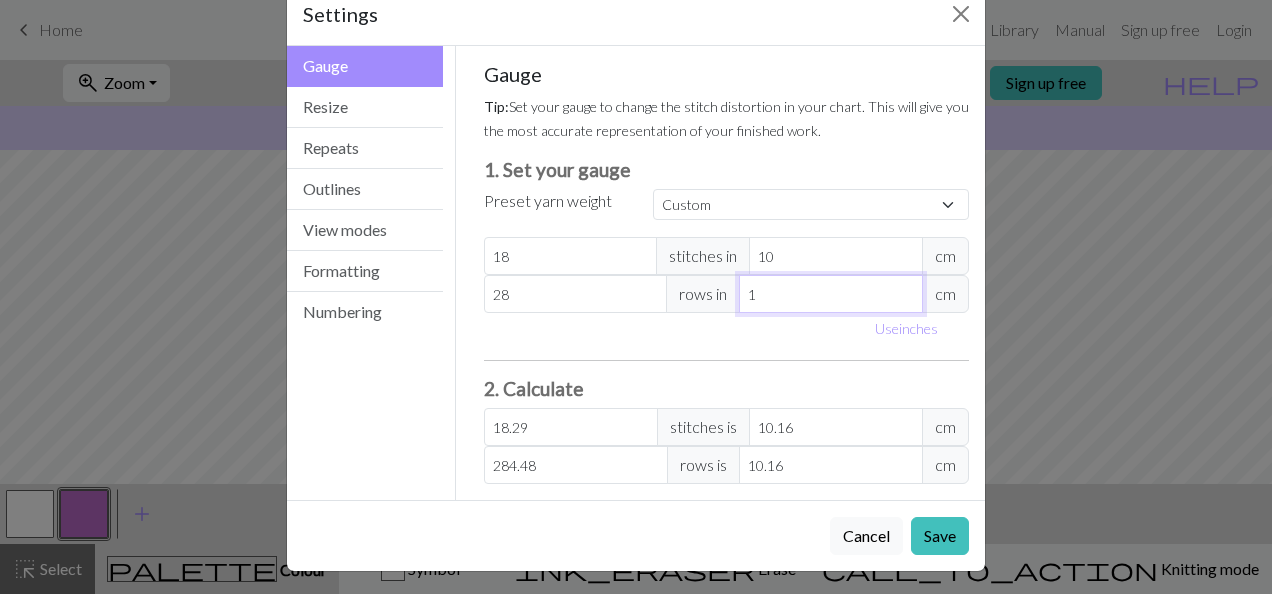 type on "10" 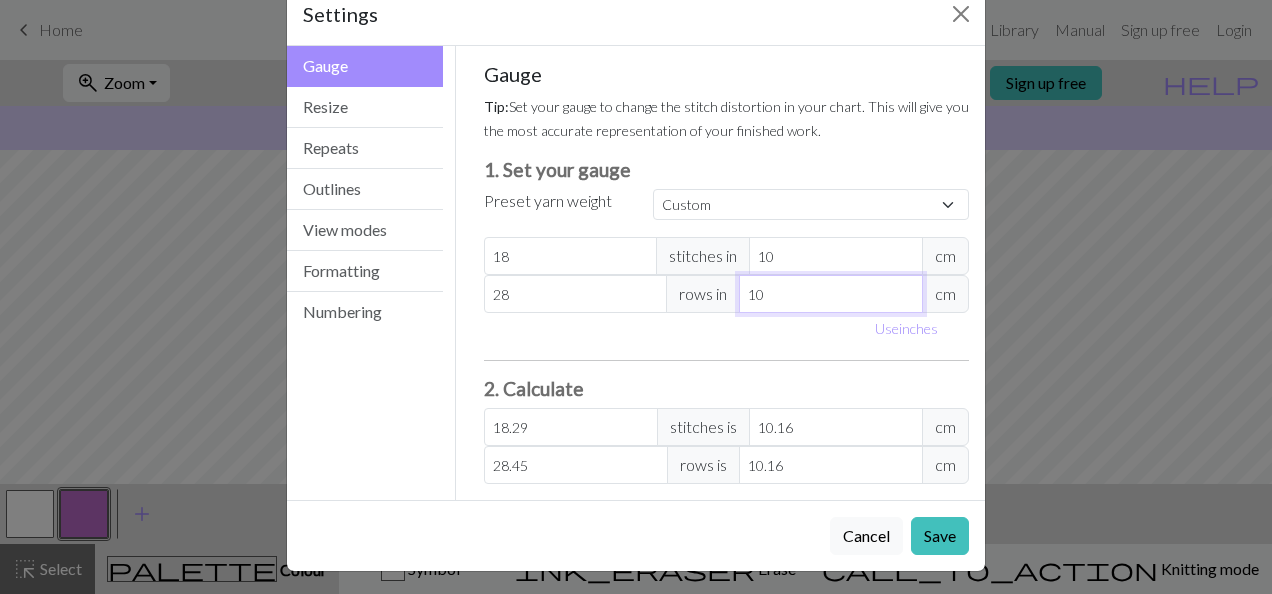 type on "10" 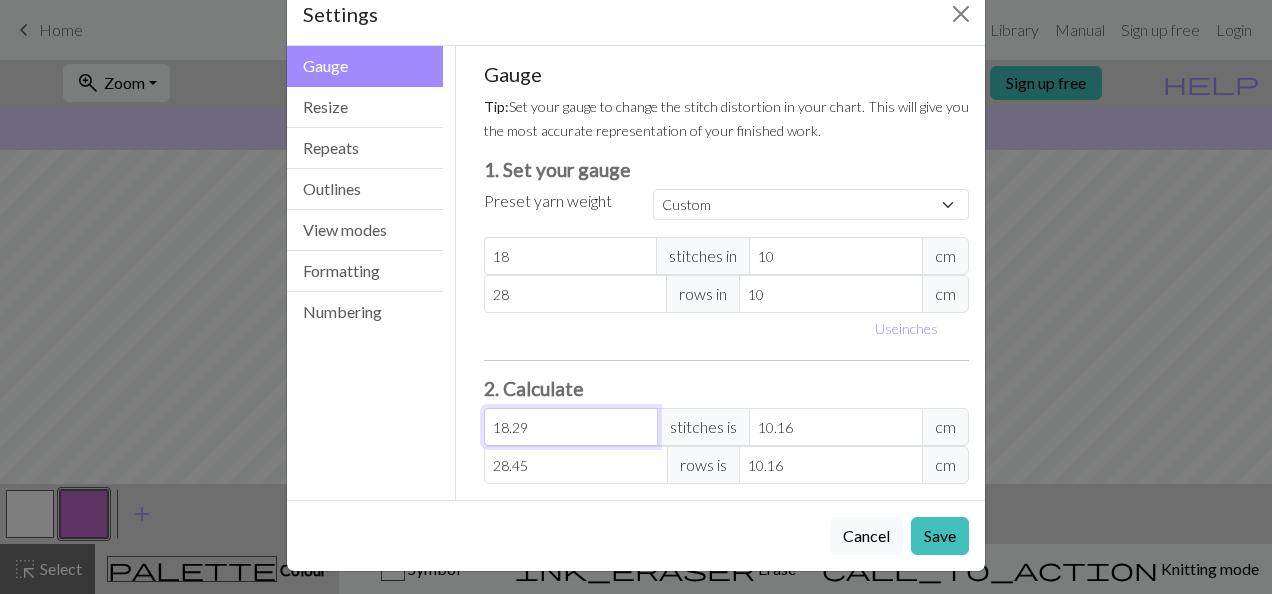 drag, startPoint x: 604, startPoint y: 422, endPoint x: 473, endPoint y: 434, distance: 131.54848 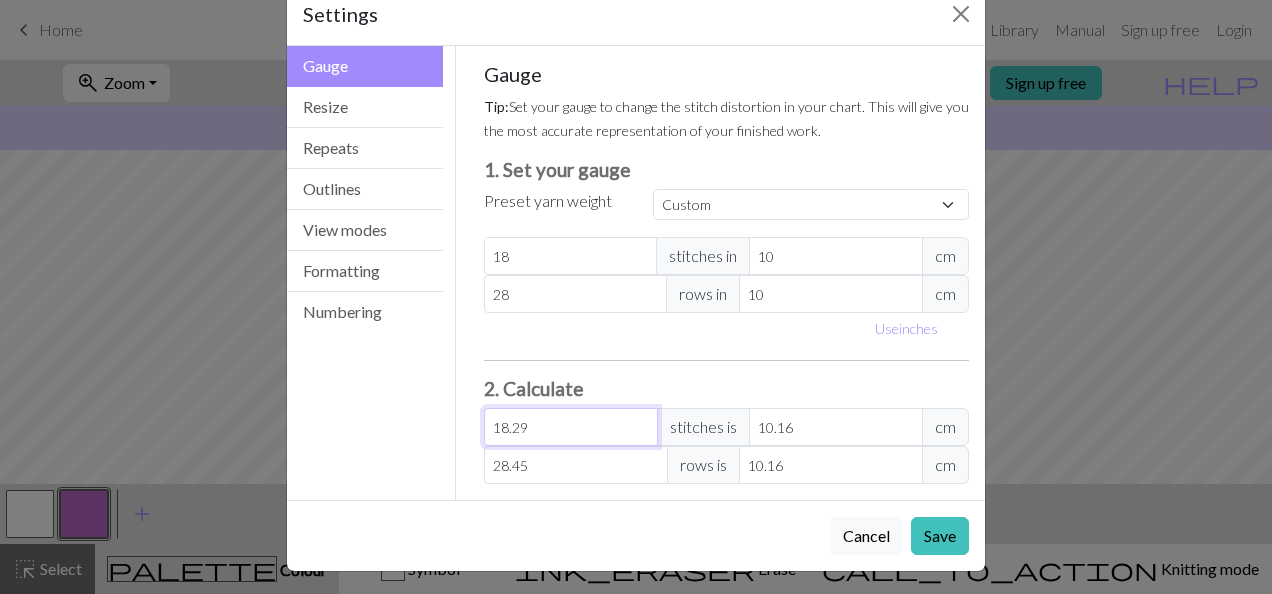 type on "1" 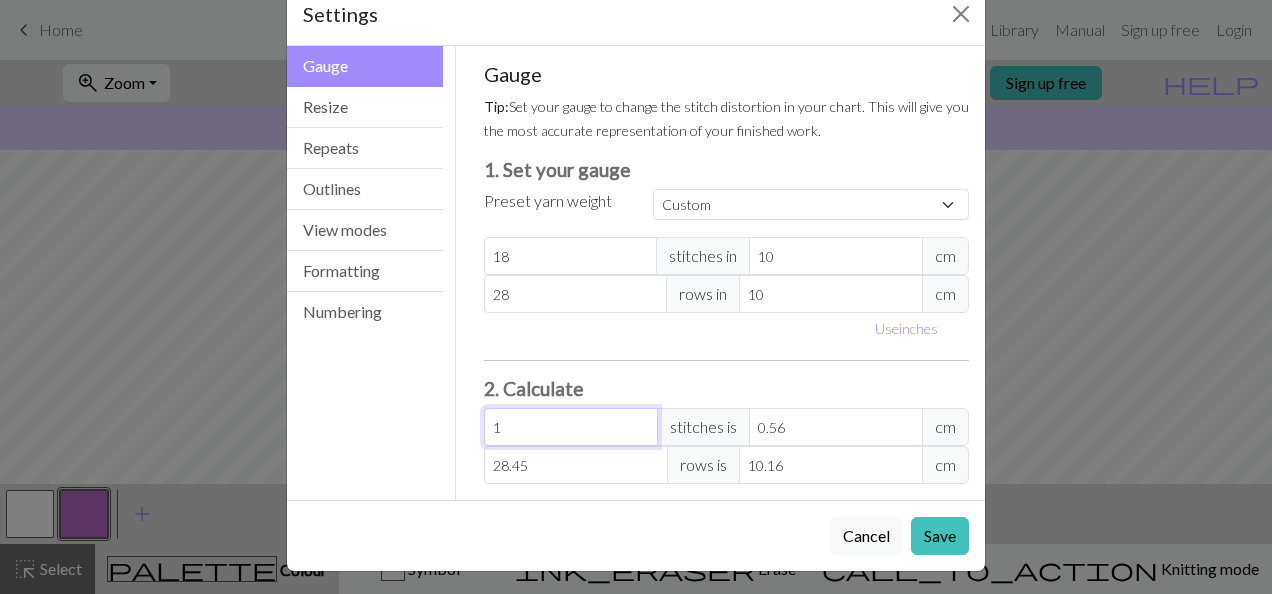 type on "15" 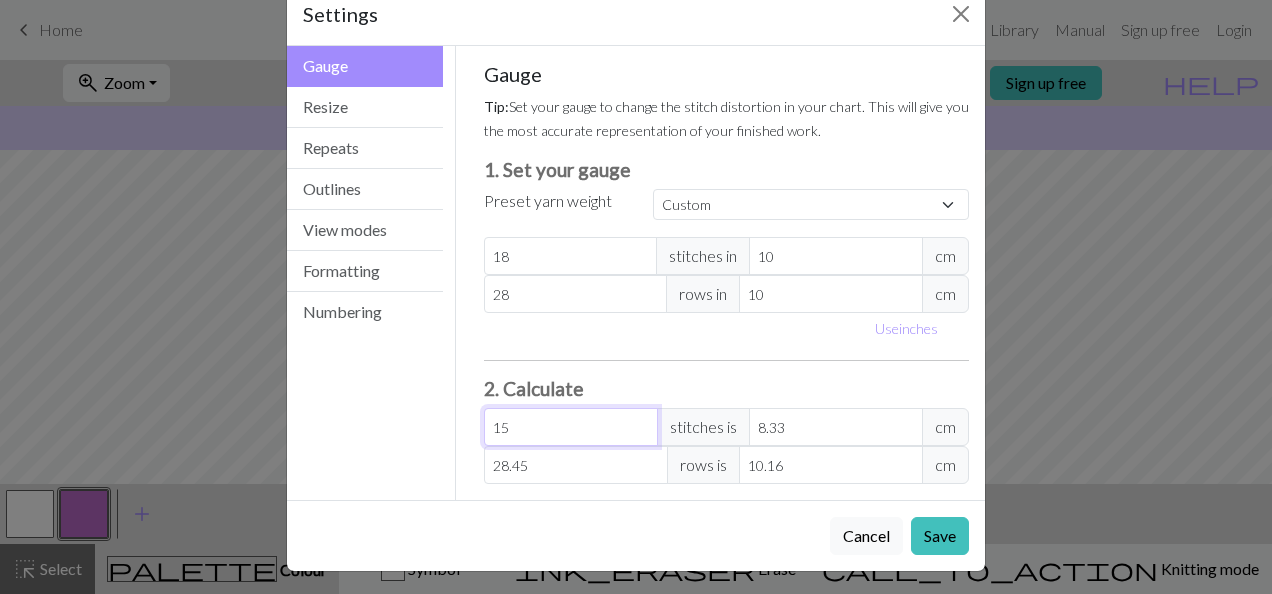 type on "158" 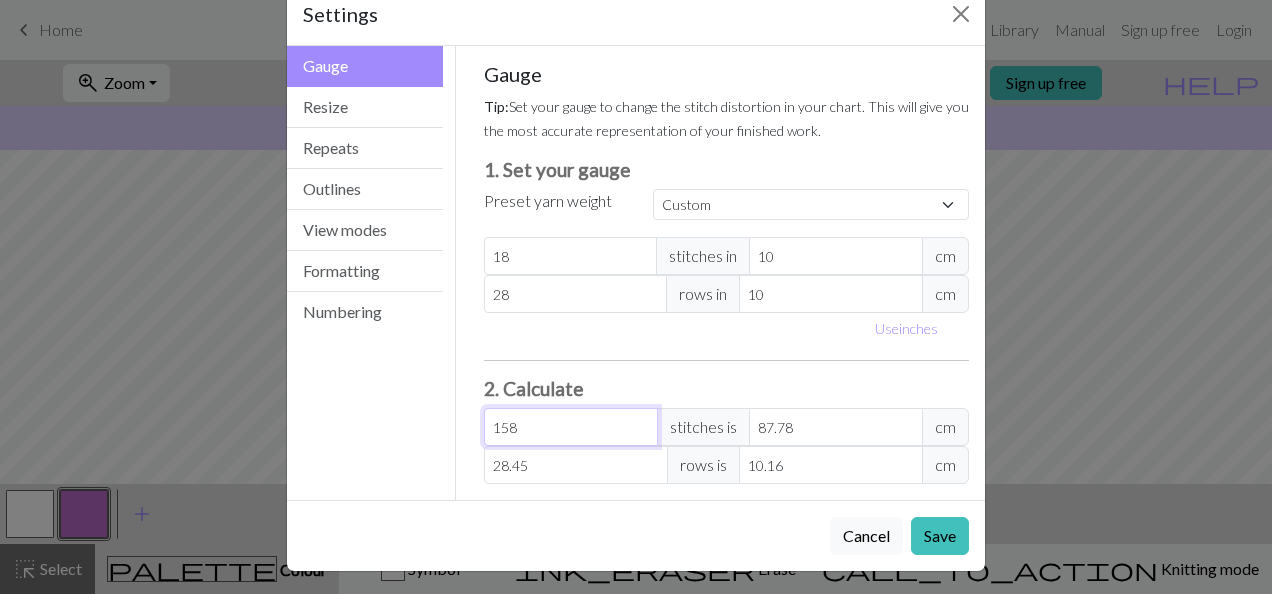 type on "158" 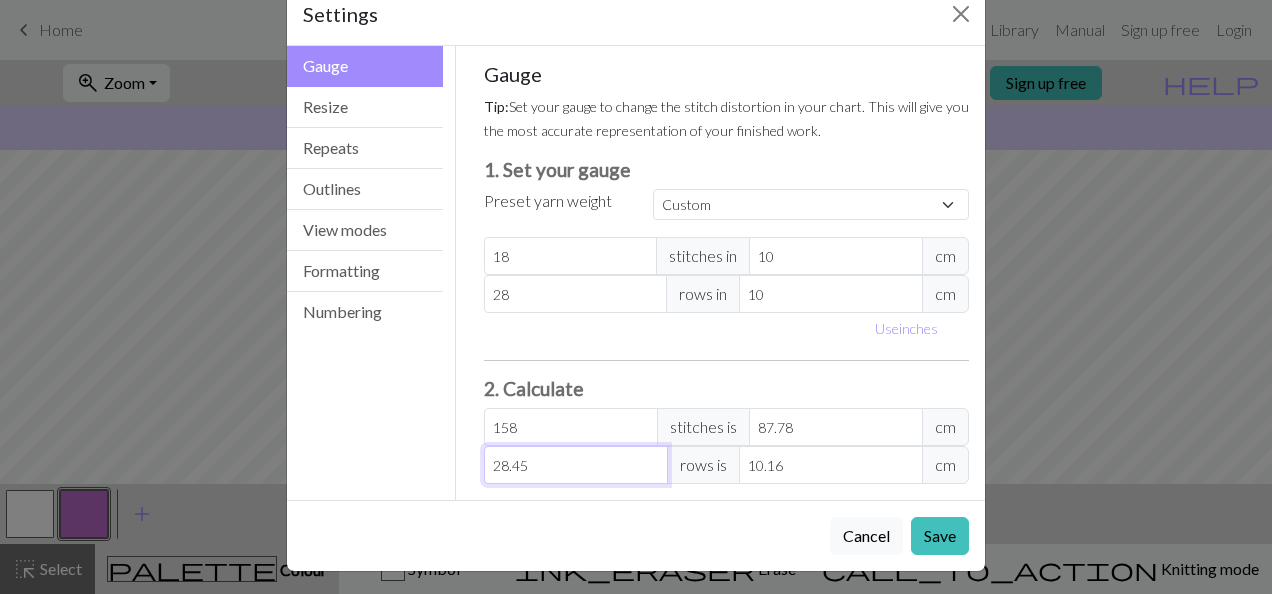 type on "1" 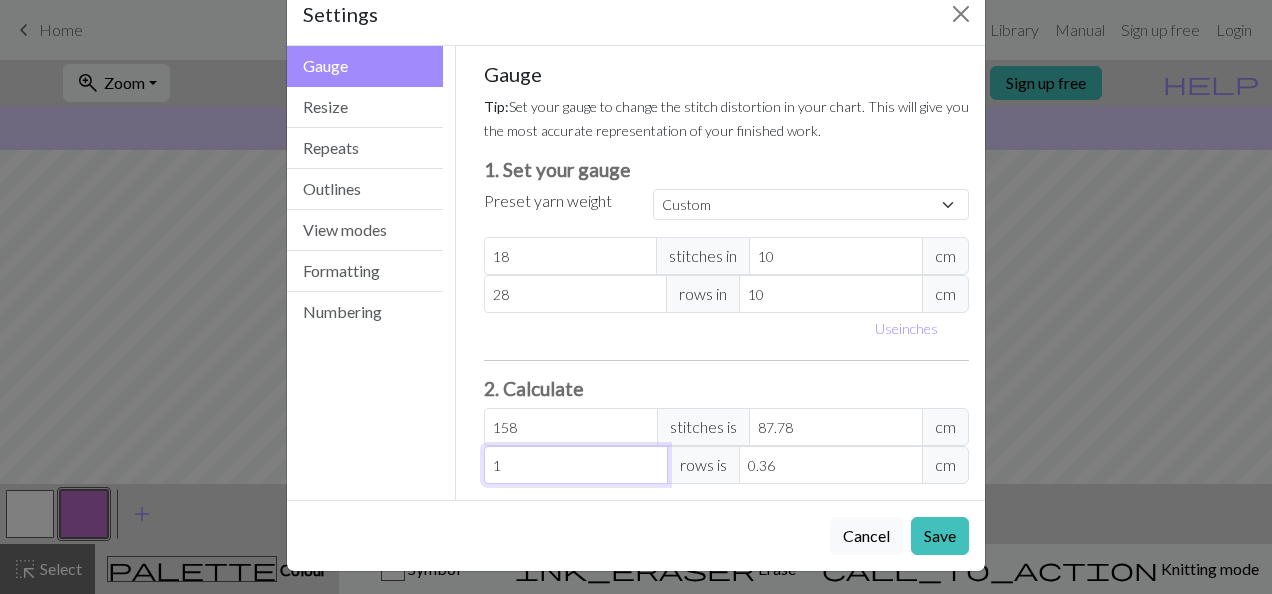 type 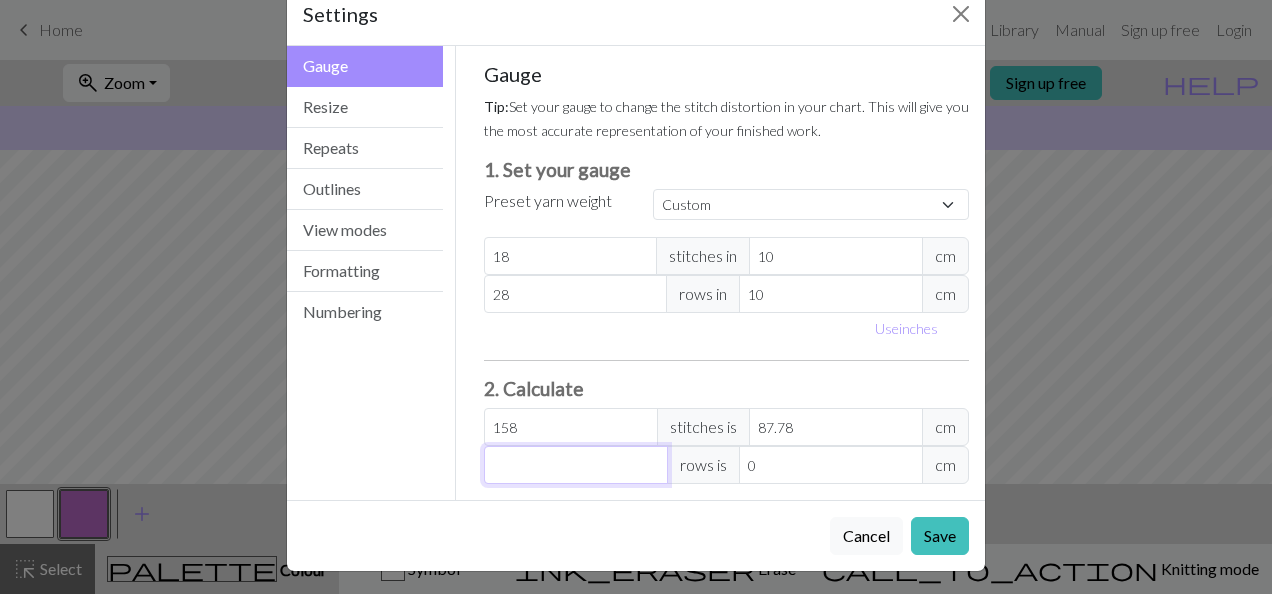 type on "9" 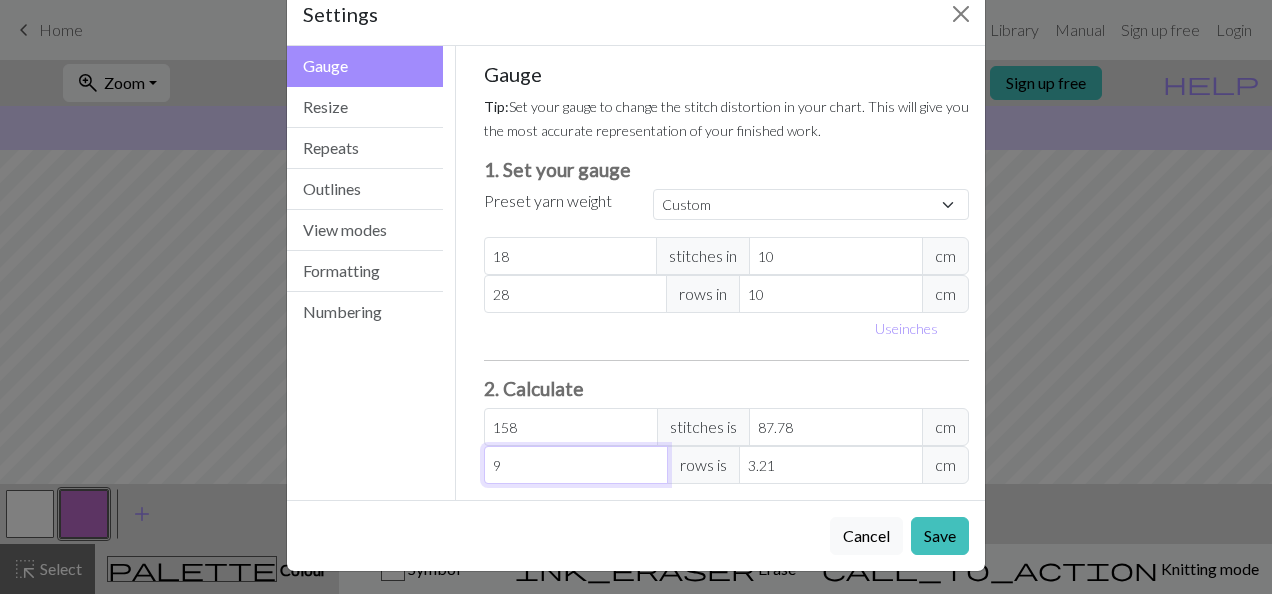 type on "92" 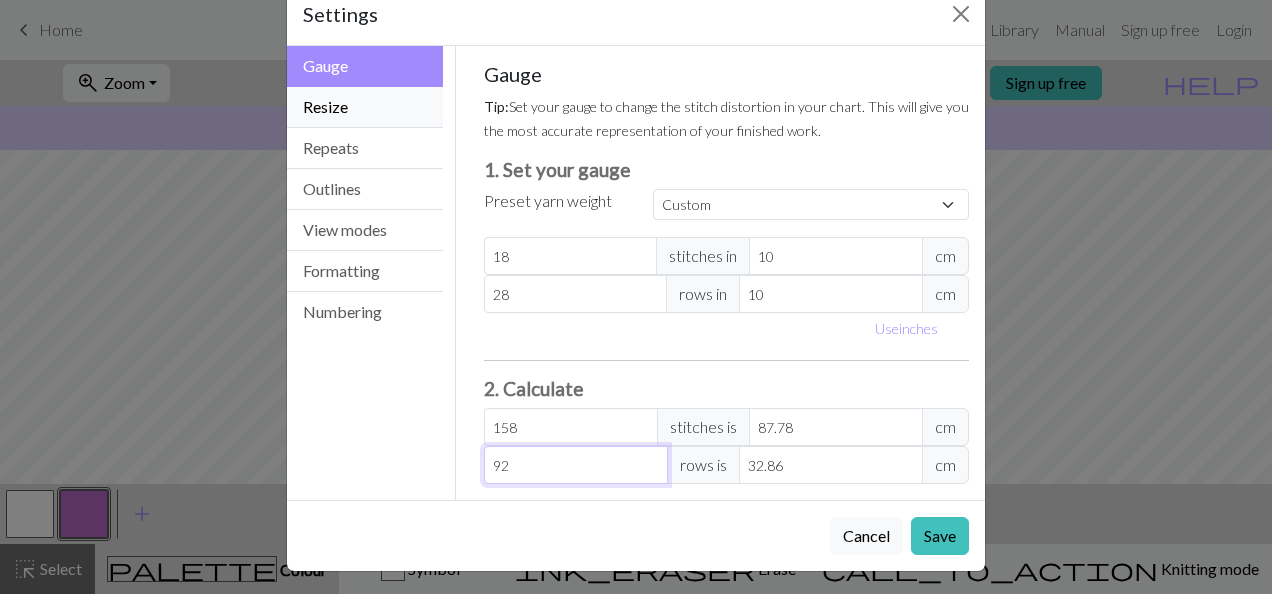 type on "92" 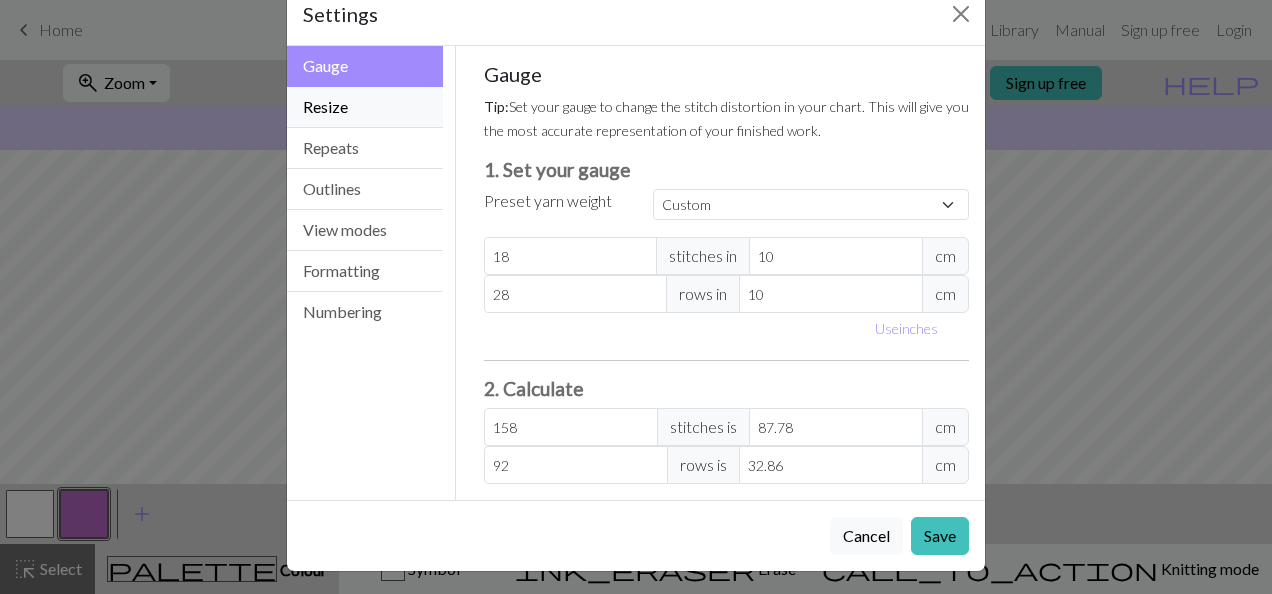 click on "Resize" at bounding box center [365, 107] 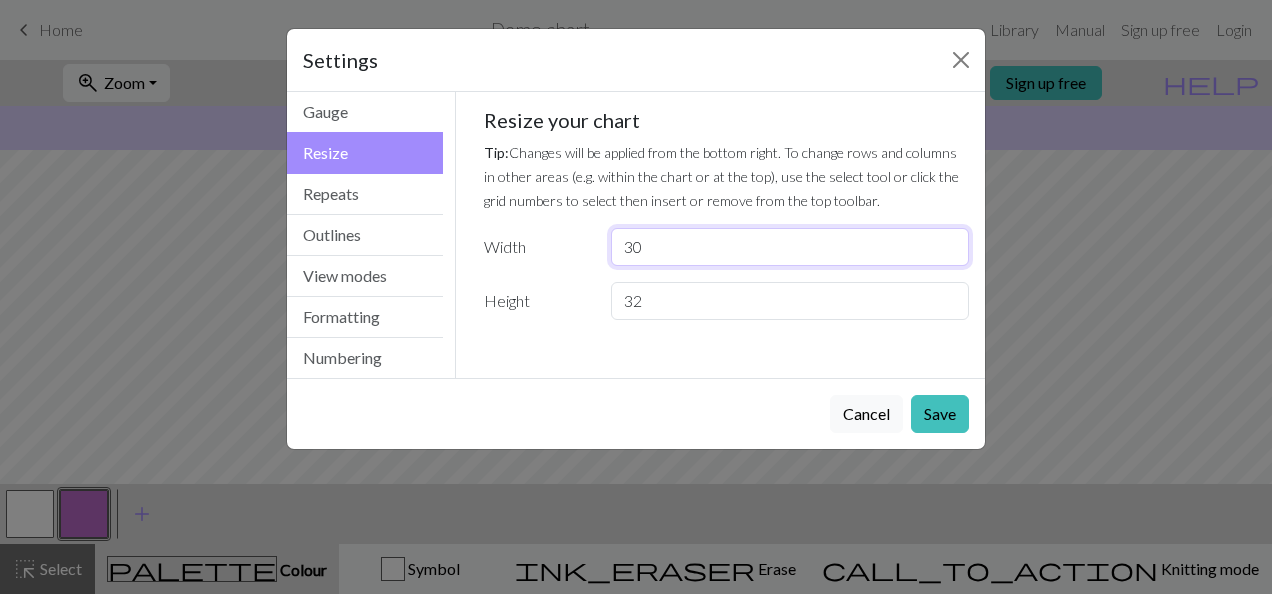 drag, startPoint x: 713, startPoint y: 248, endPoint x: 601, endPoint y: 265, distance: 113.28283 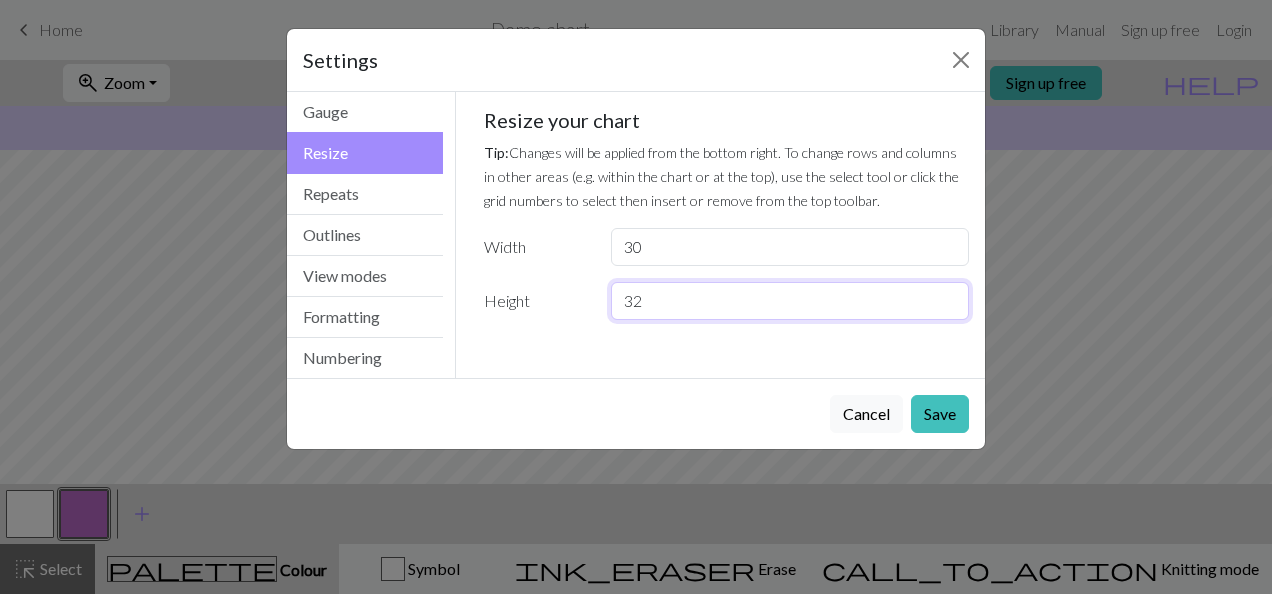 drag, startPoint x: 760, startPoint y: 314, endPoint x: 594, endPoint y: 322, distance: 166.19266 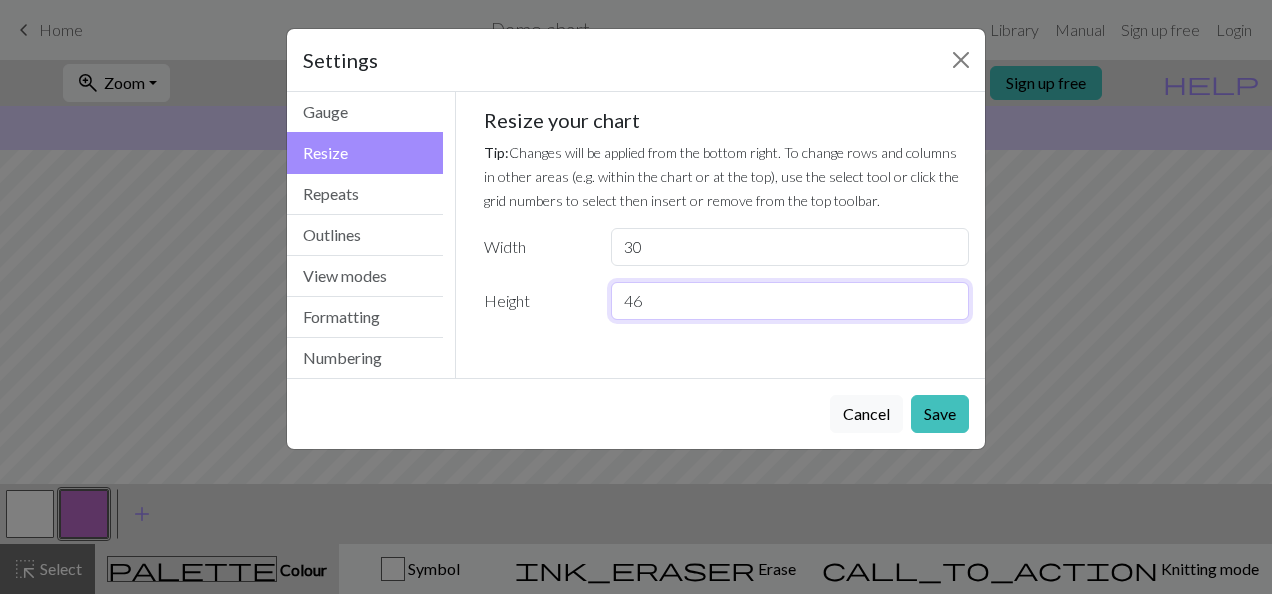 type on "46" 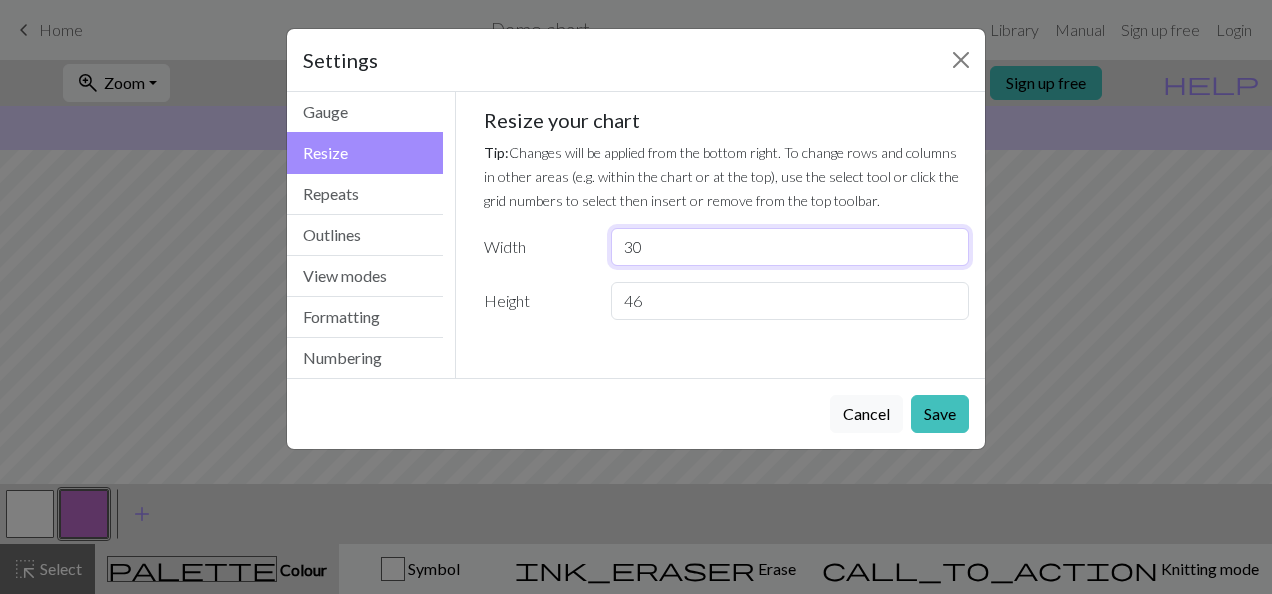 drag, startPoint x: 684, startPoint y: 231, endPoint x: 614, endPoint y: 238, distance: 70.34913 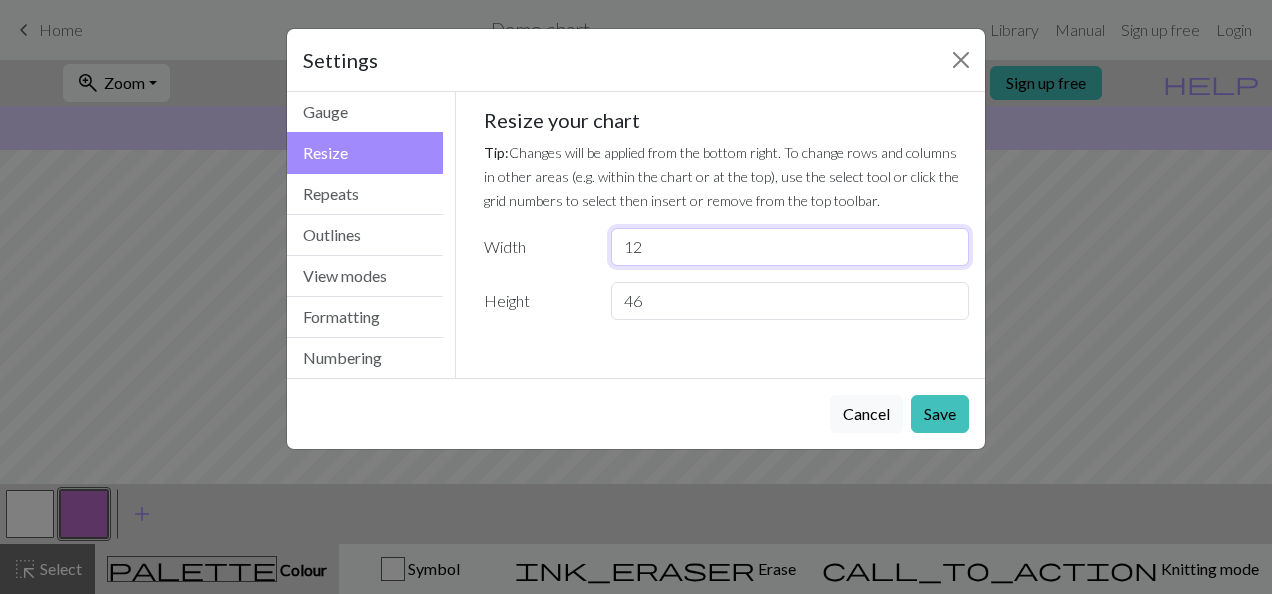 type on "1" 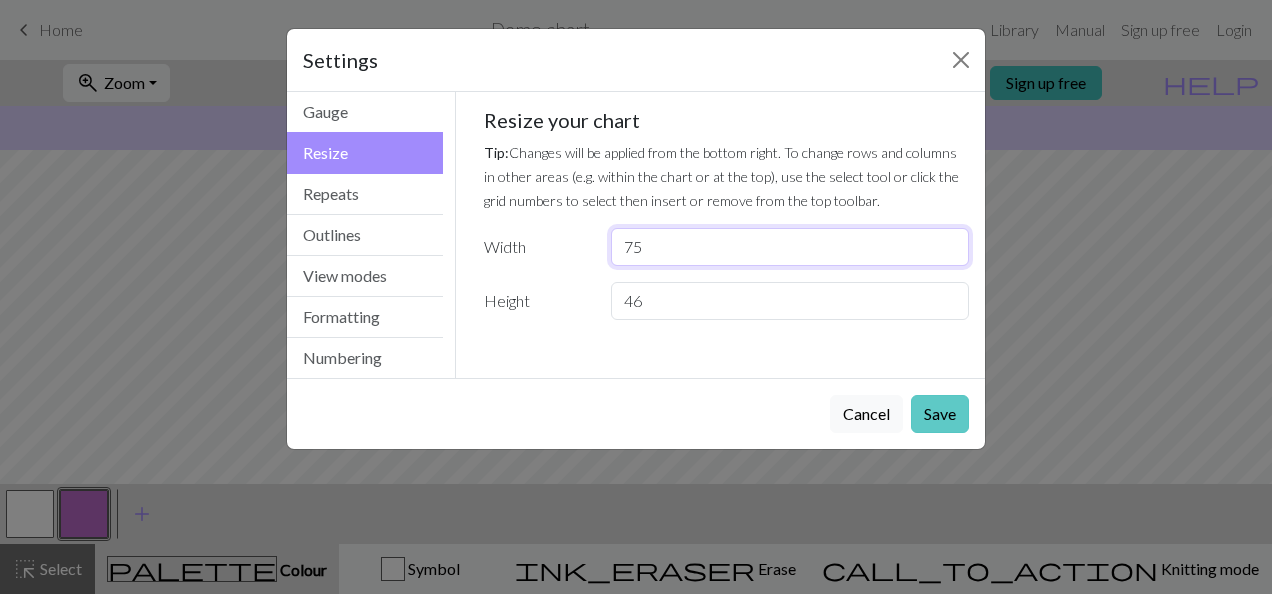 type on "75" 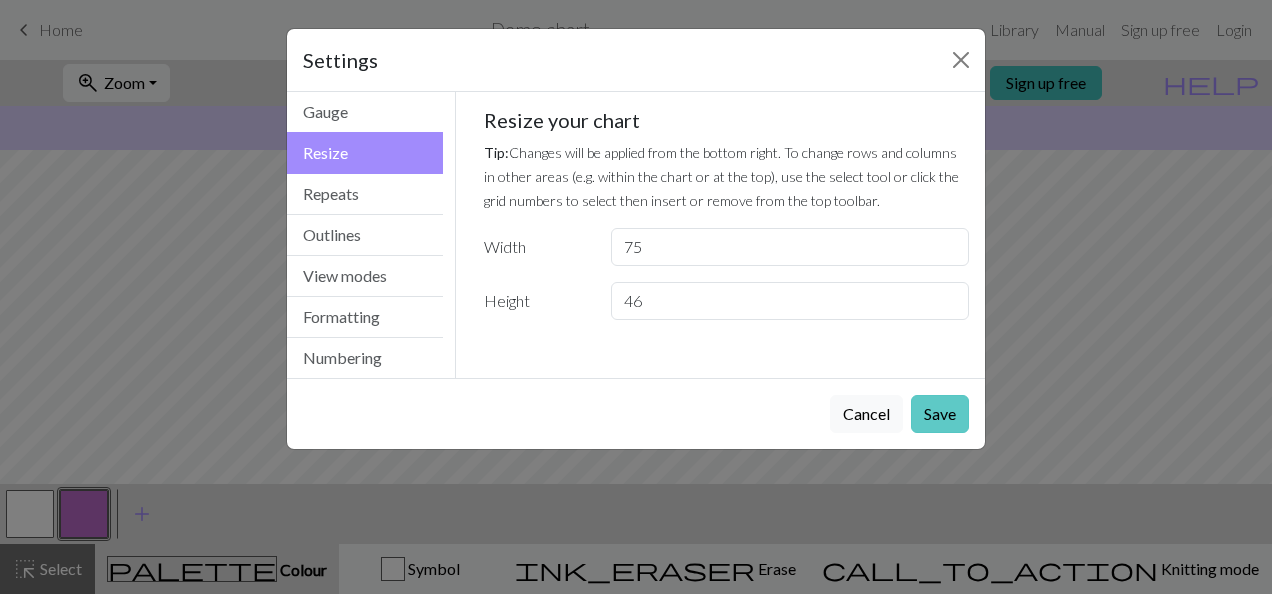 click on "Save" at bounding box center (940, 414) 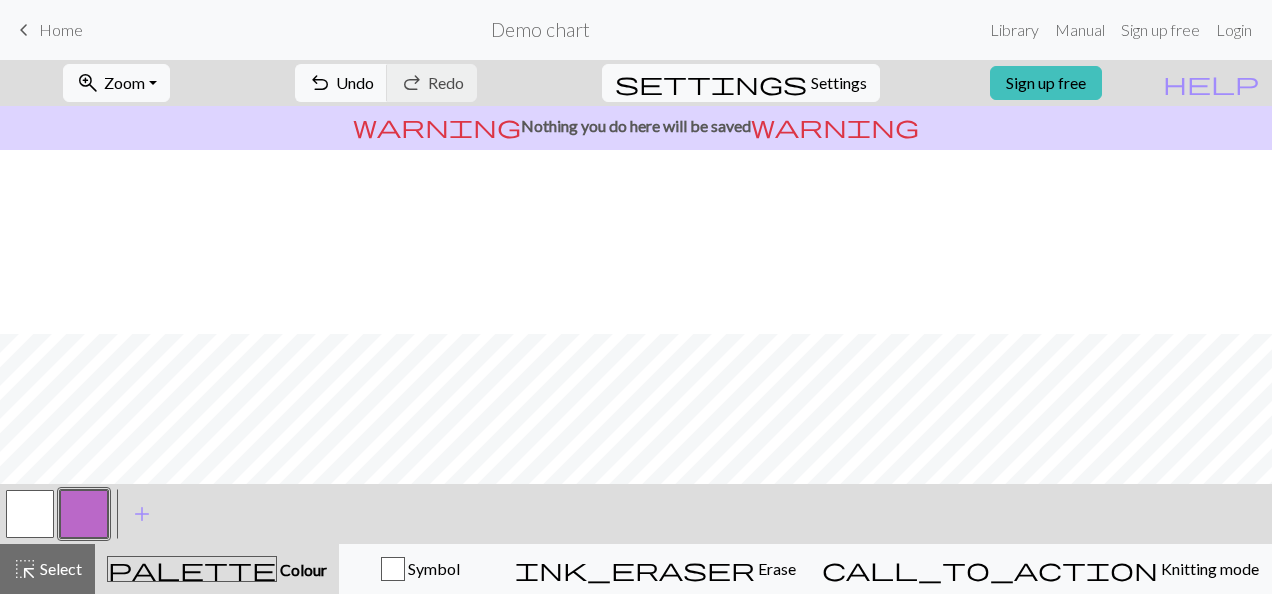 scroll, scrollTop: 210, scrollLeft: 0, axis: vertical 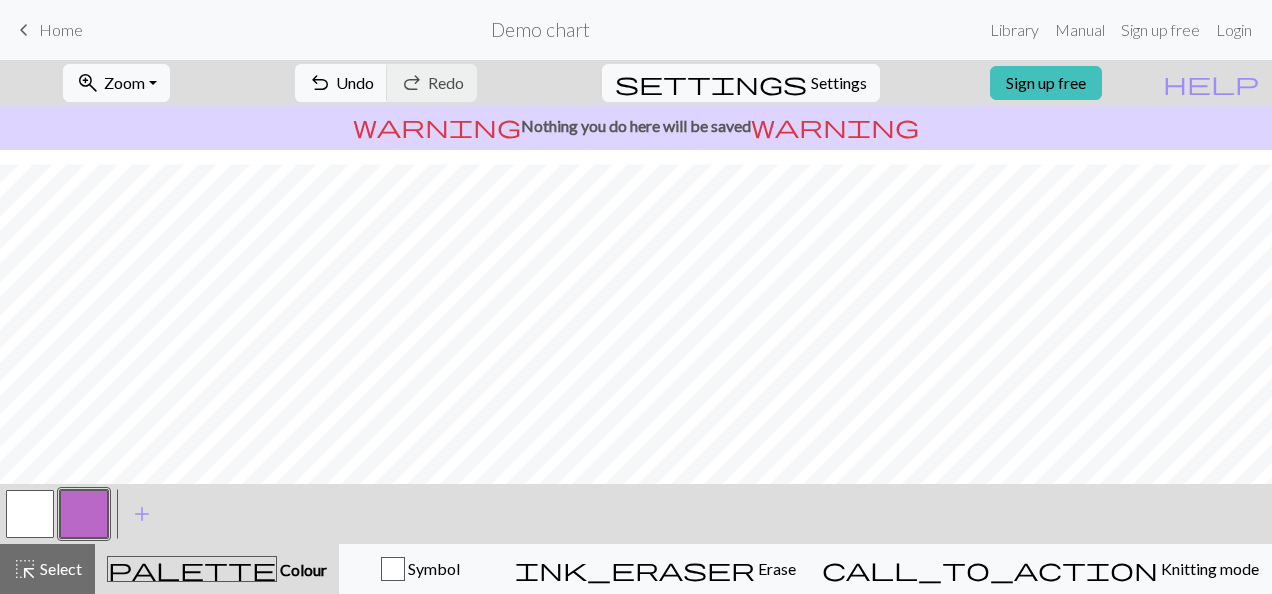 type 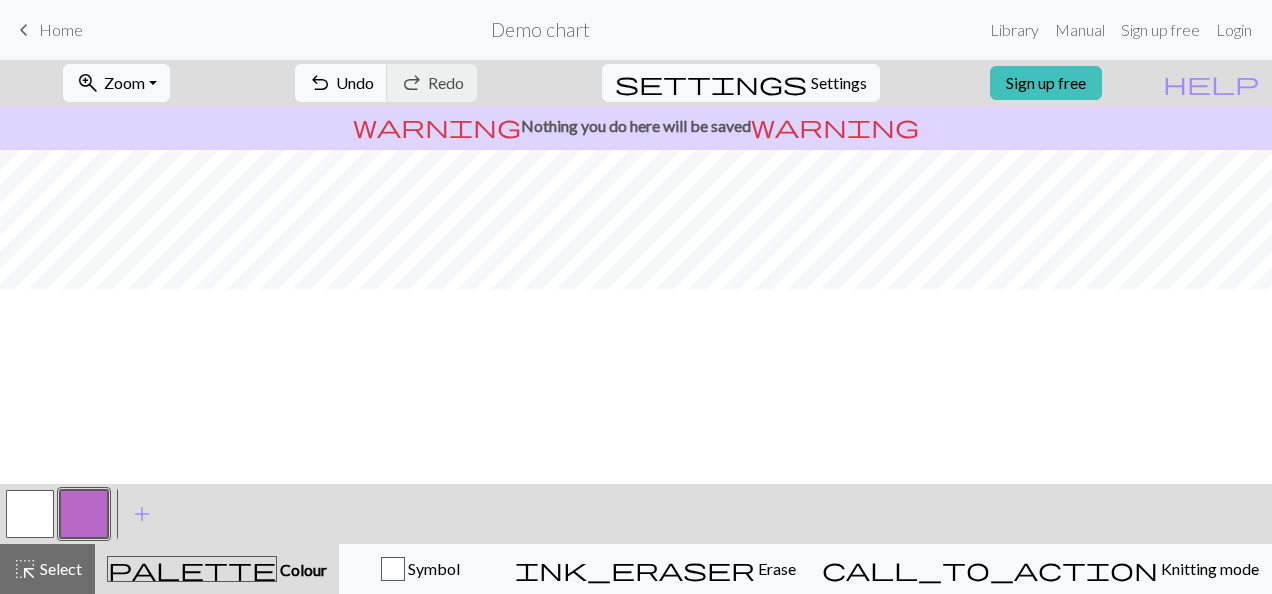 scroll, scrollTop: 0, scrollLeft: 0, axis: both 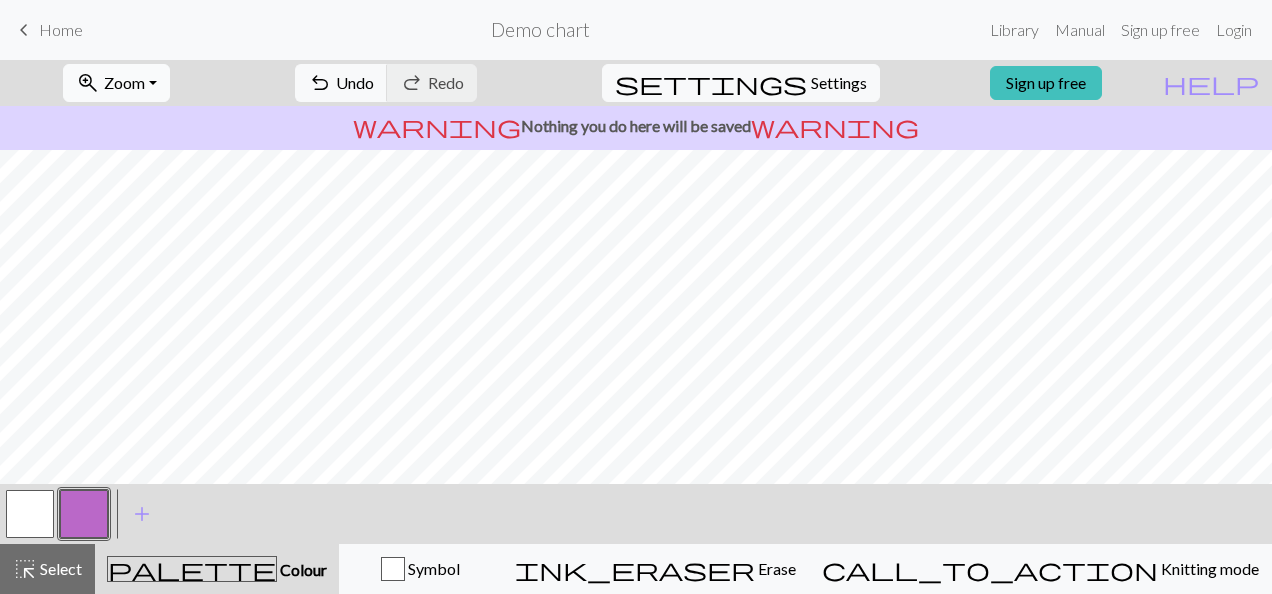 click on "Zoom" at bounding box center (124, 82) 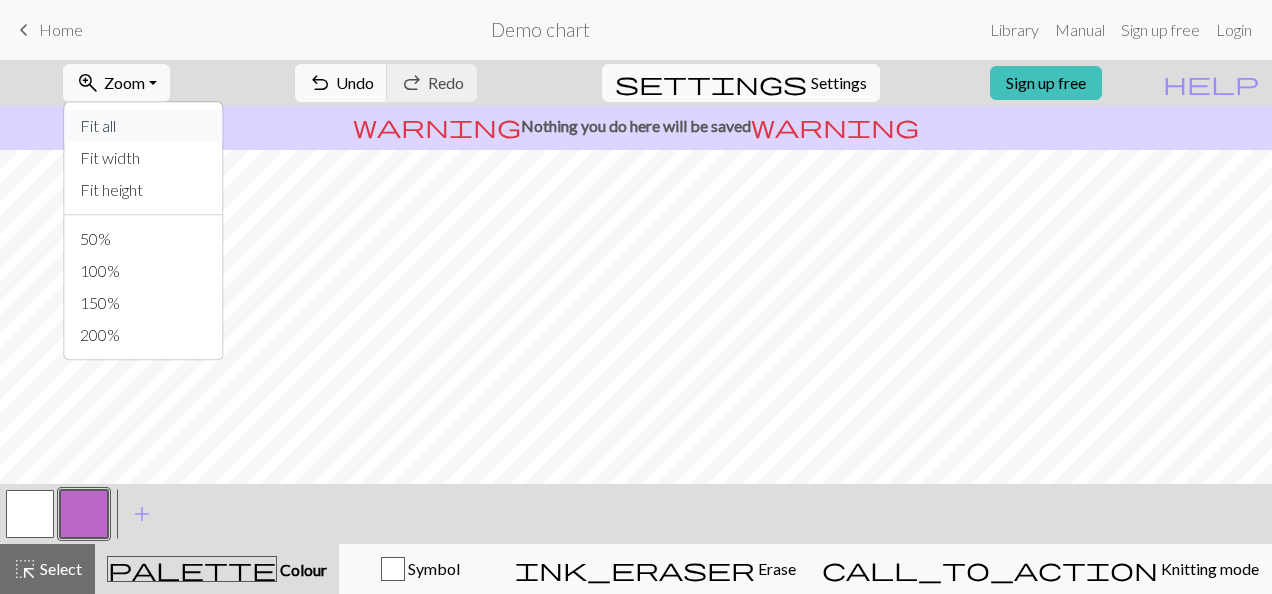 click on "Fit all" at bounding box center [143, 126] 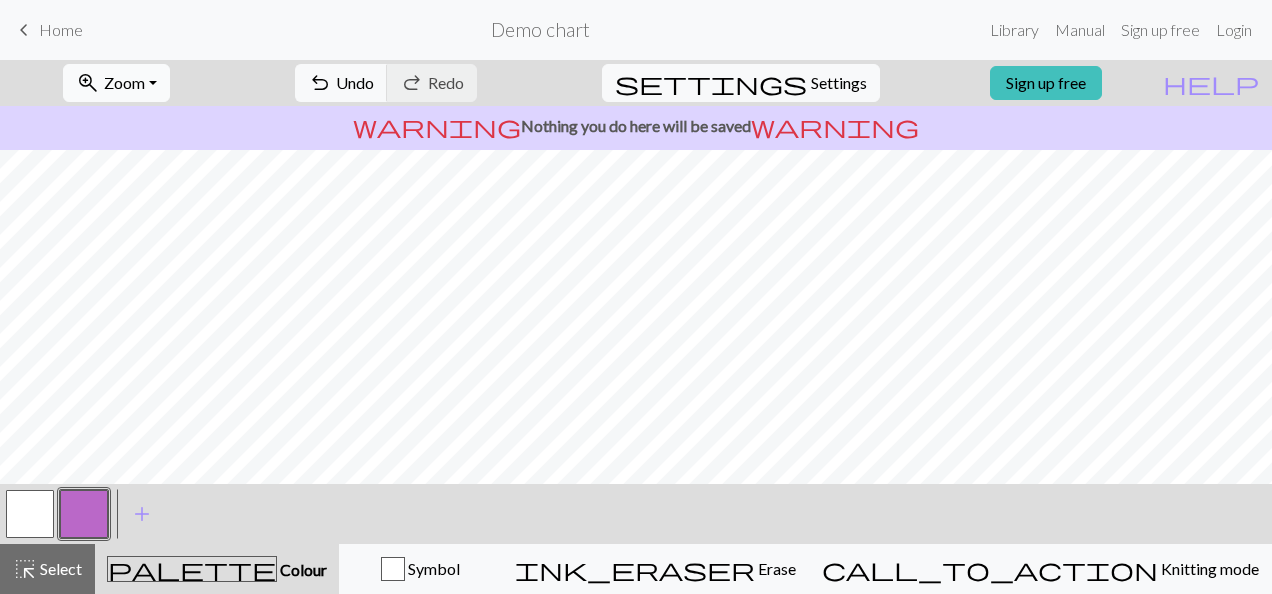 click on "zoom_in Zoom Zoom" at bounding box center [116, 83] 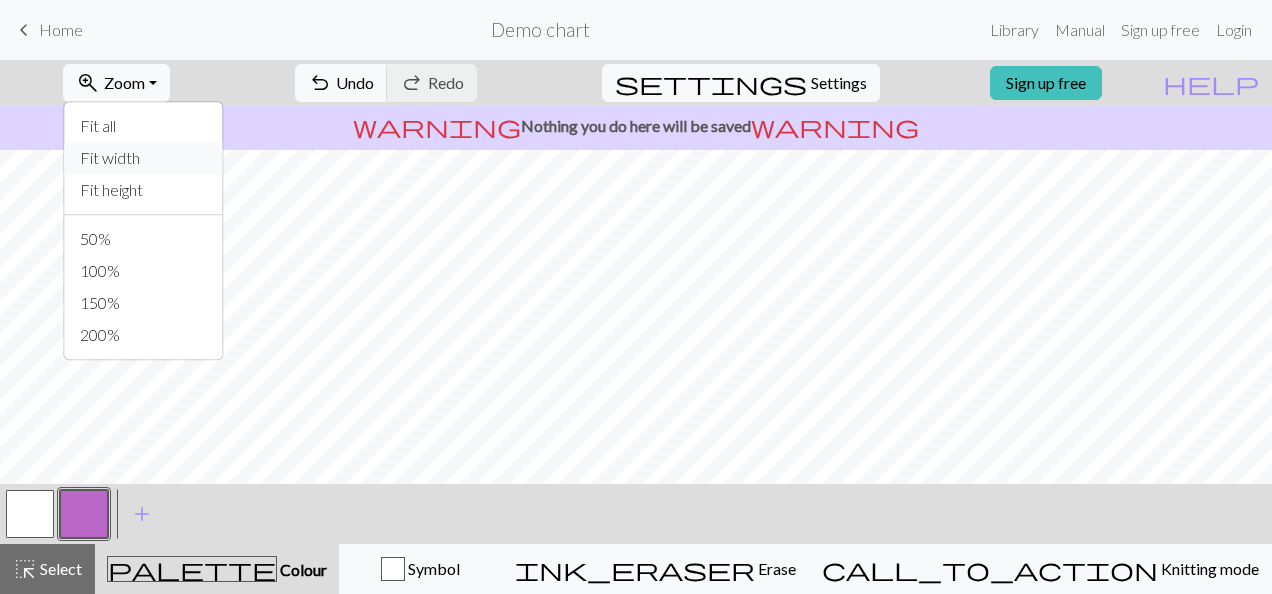 click on "Fit width" at bounding box center (143, 158) 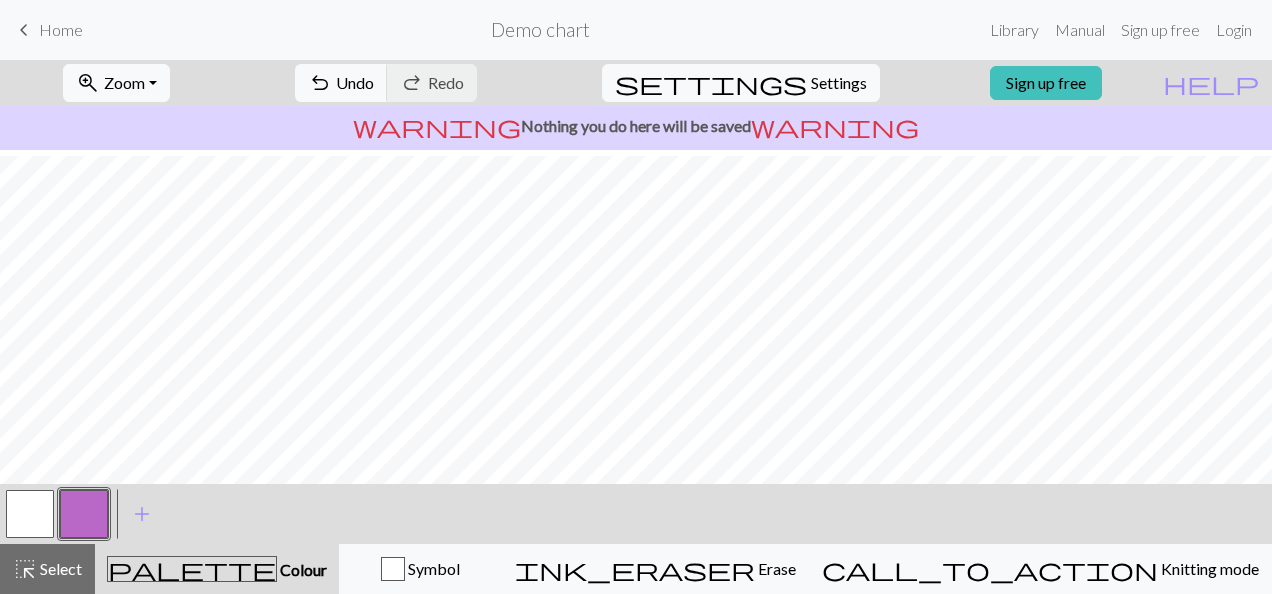 scroll, scrollTop: 220, scrollLeft: 0, axis: vertical 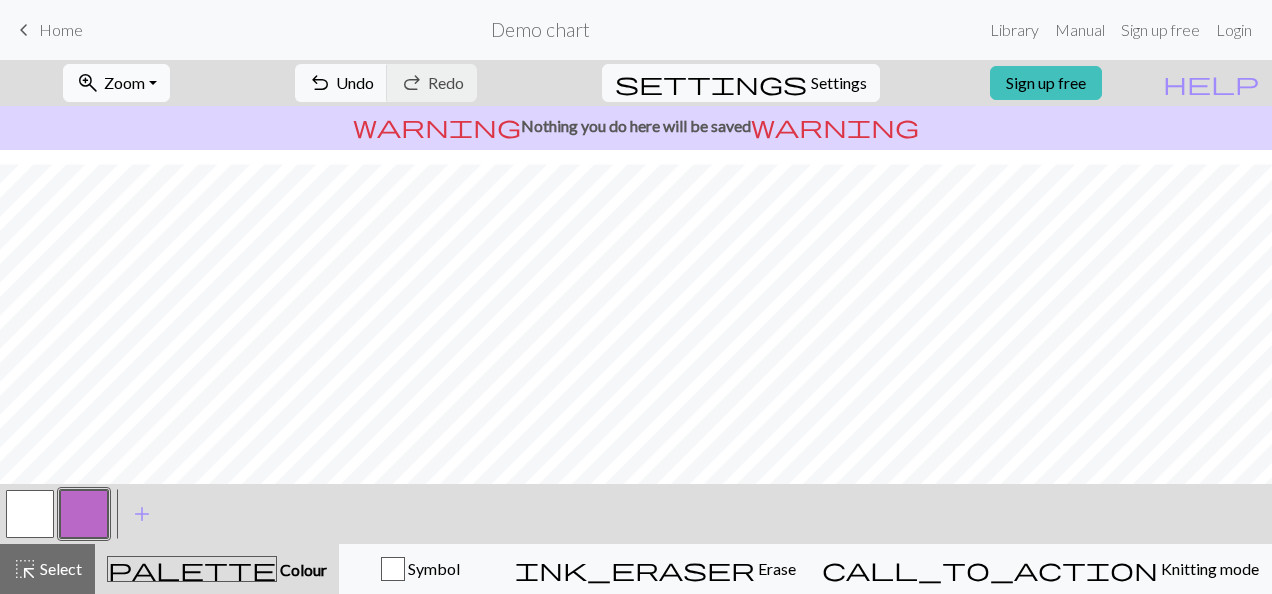 click on "Zoom" at bounding box center (124, 82) 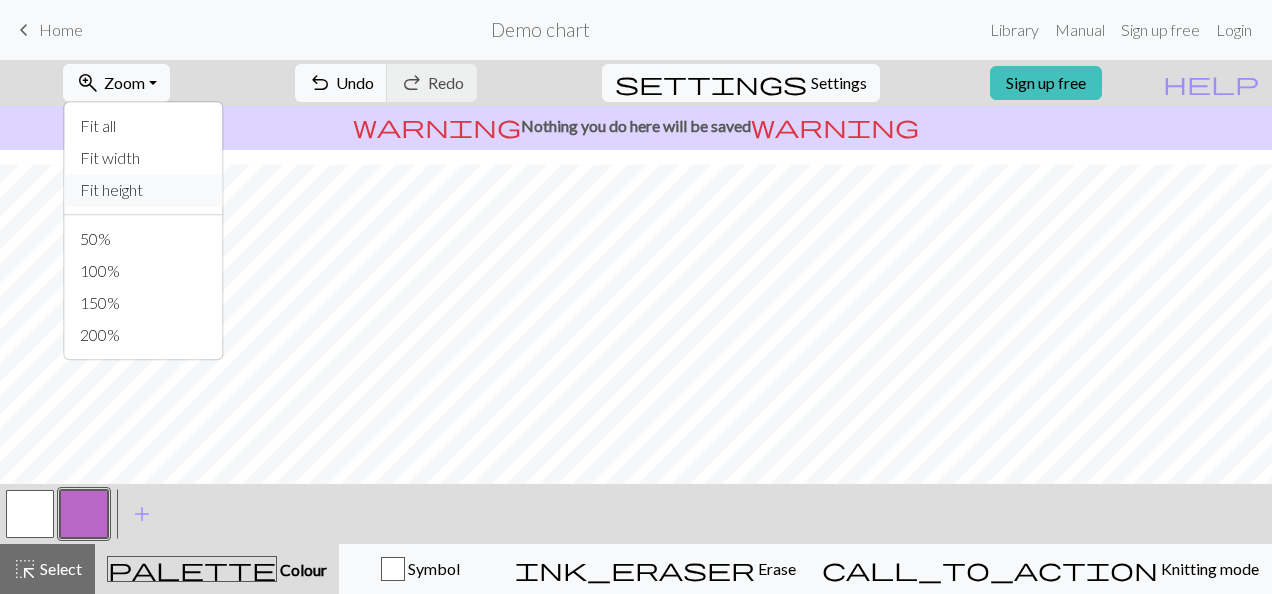 click on "Fit height" at bounding box center (143, 190) 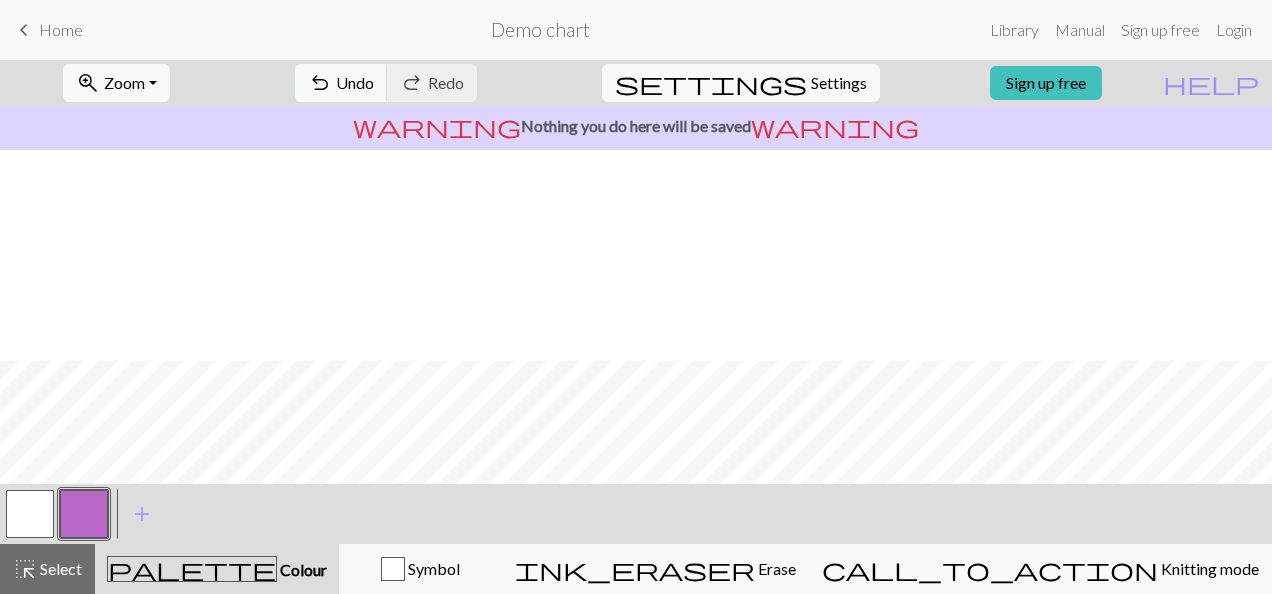 scroll, scrollTop: 210, scrollLeft: 0, axis: vertical 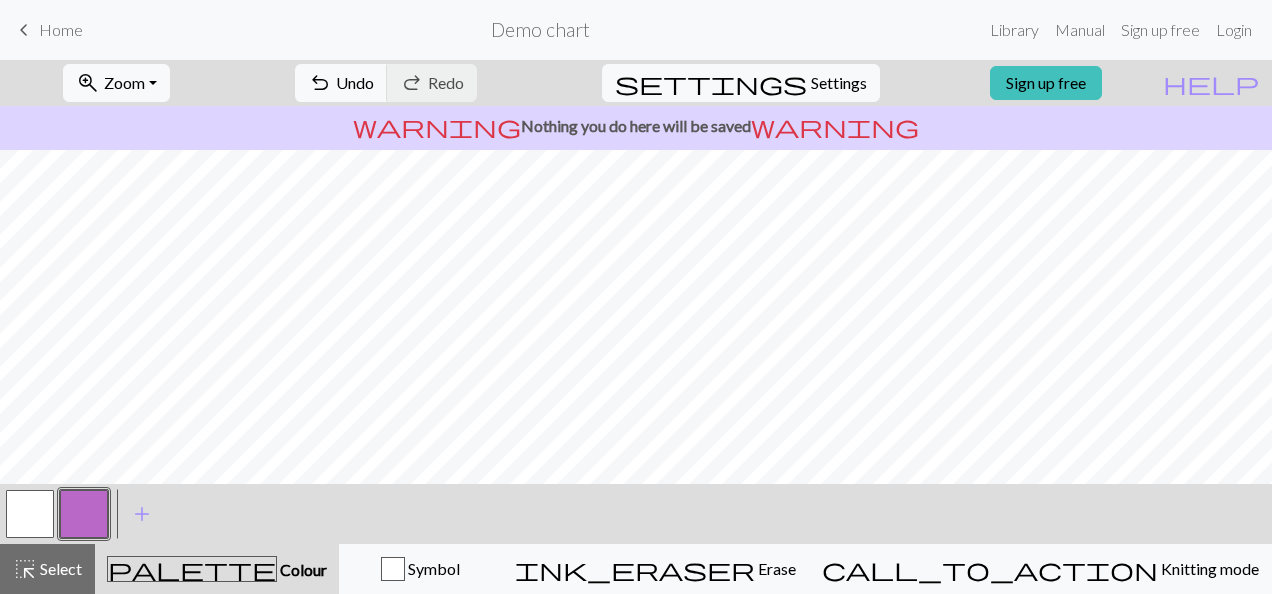 click at bounding box center (30, 514) 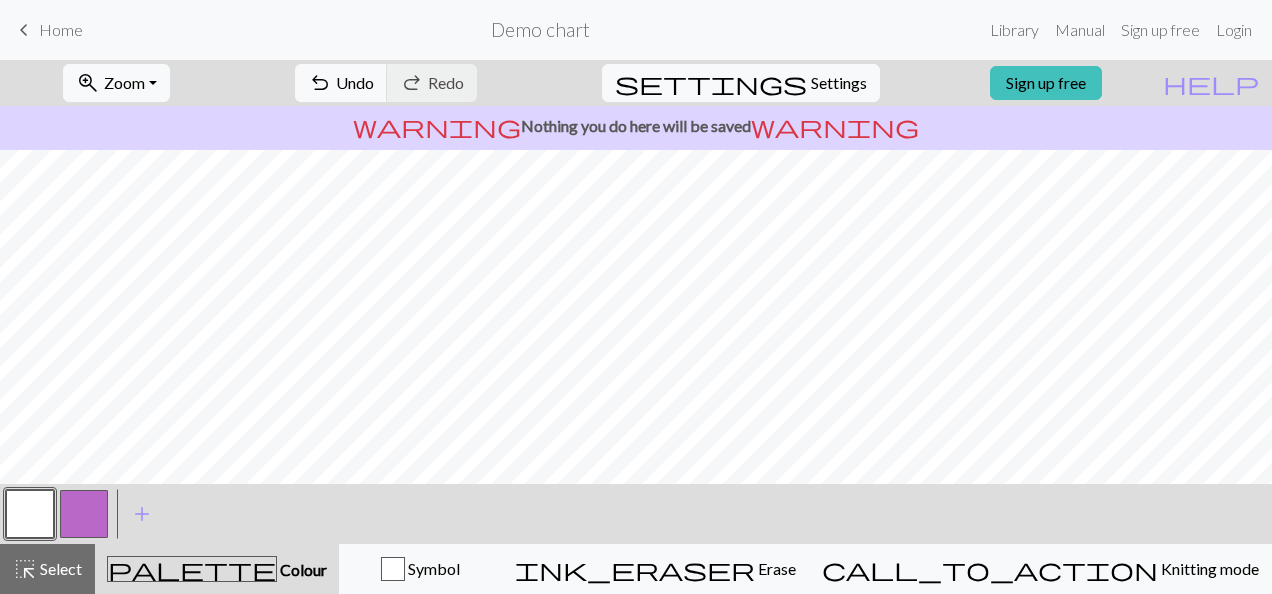 click at bounding box center (30, 514) 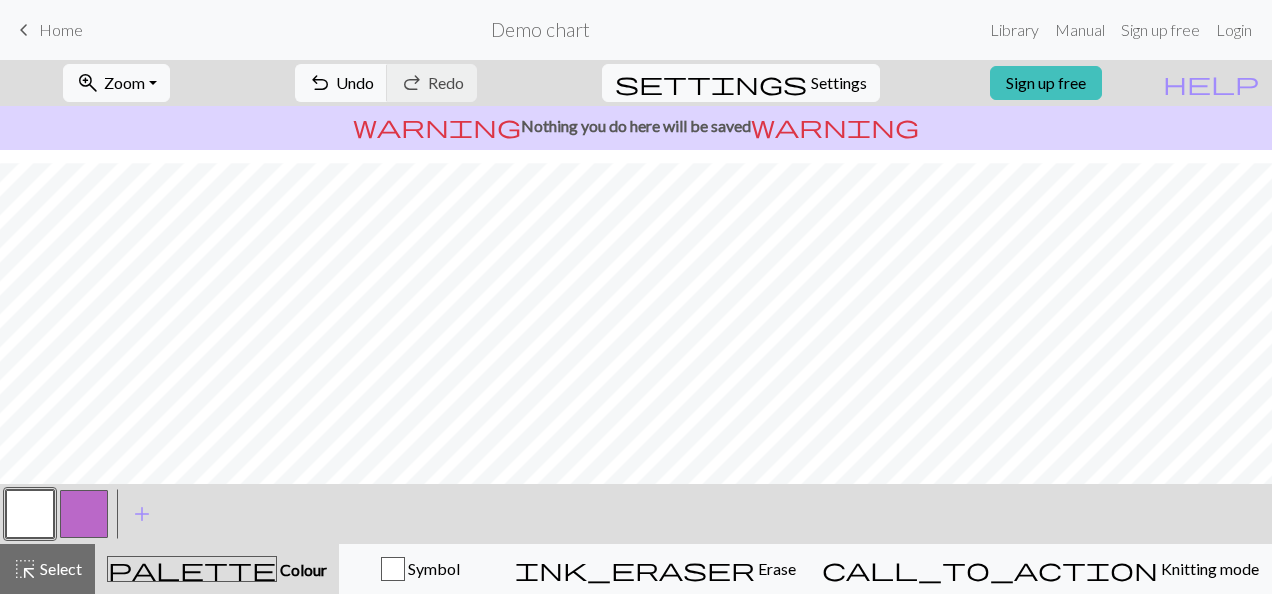 scroll, scrollTop: 210, scrollLeft: 0, axis: vertical 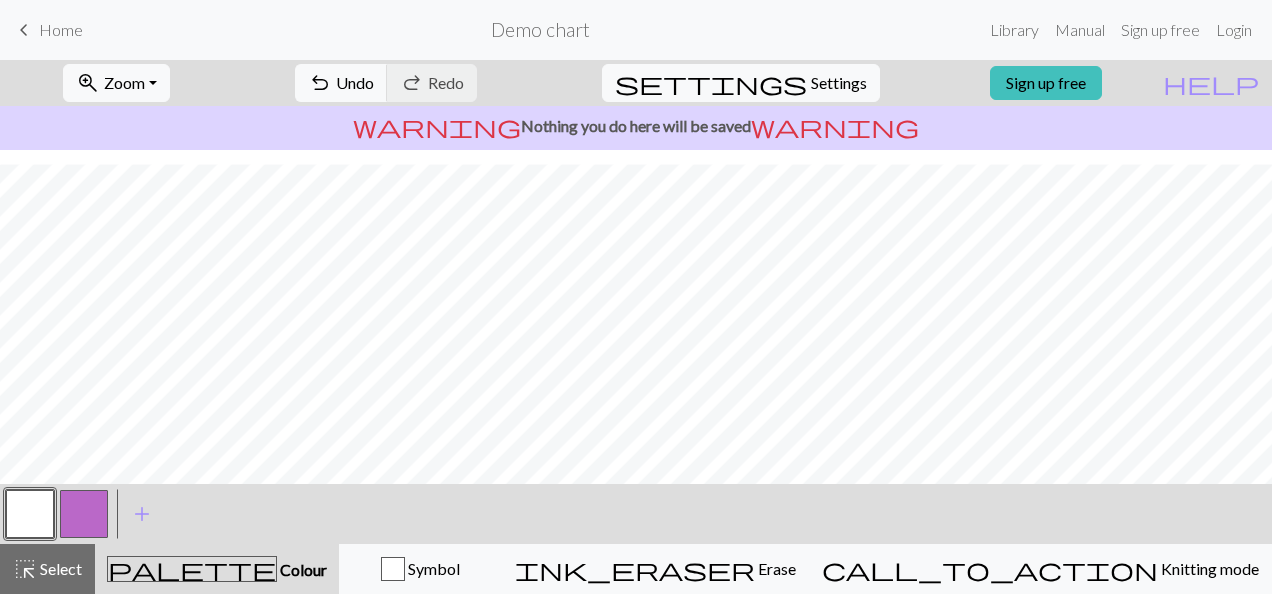 click at bounding box center (84, 514) 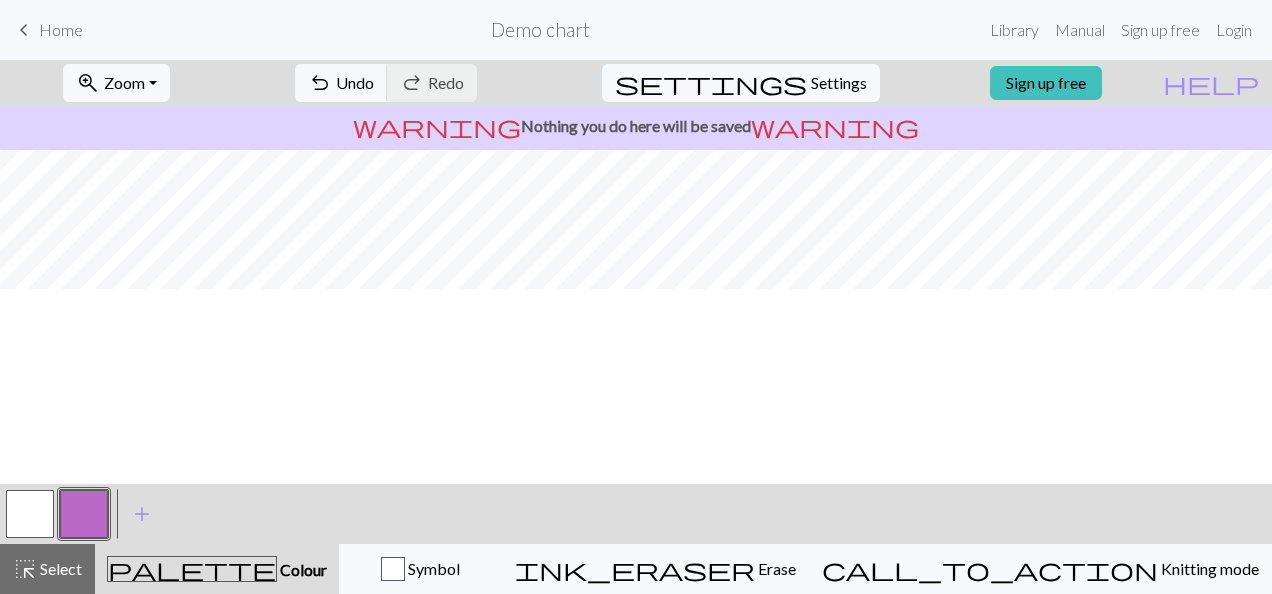scroll, scrollTop: 0, scrollLeft: 0, axis: both 